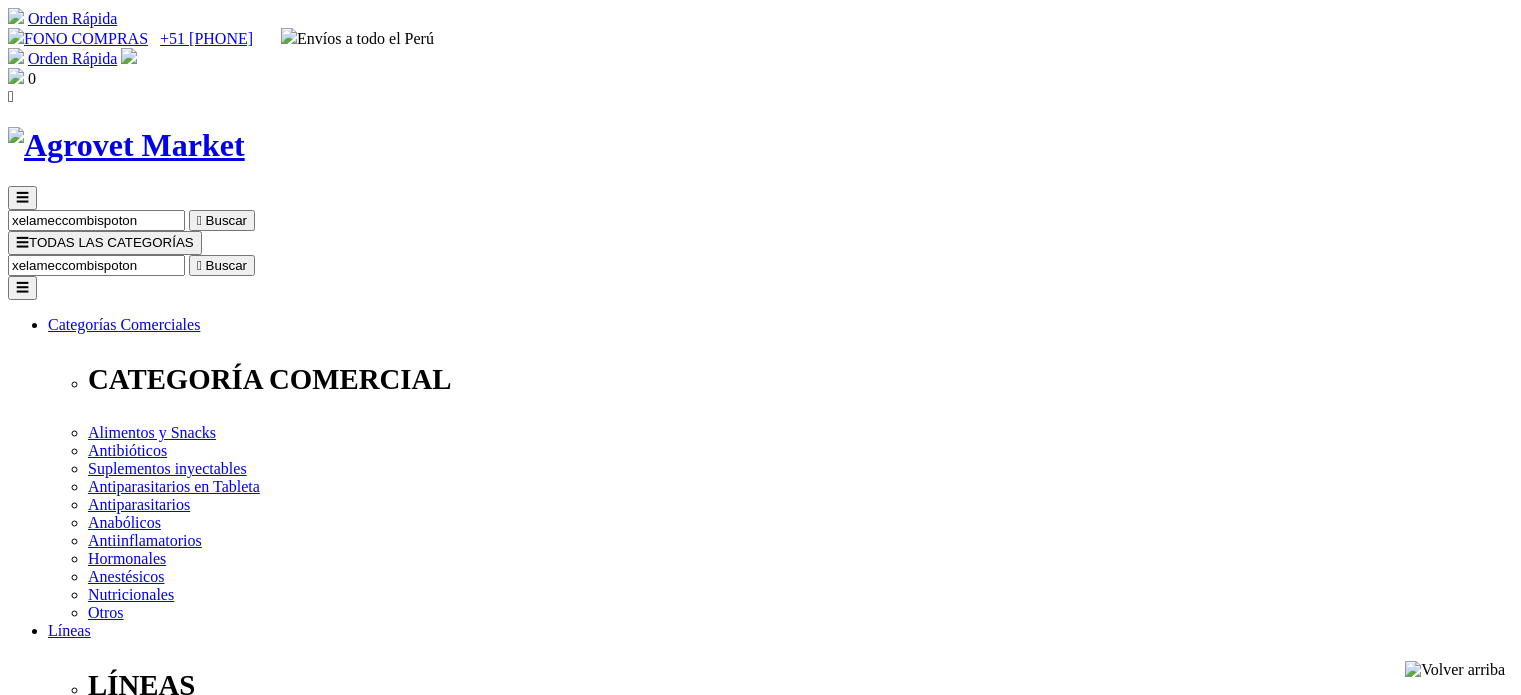scroll, scrollTop: 0, scrollLeft: 0, axis: both 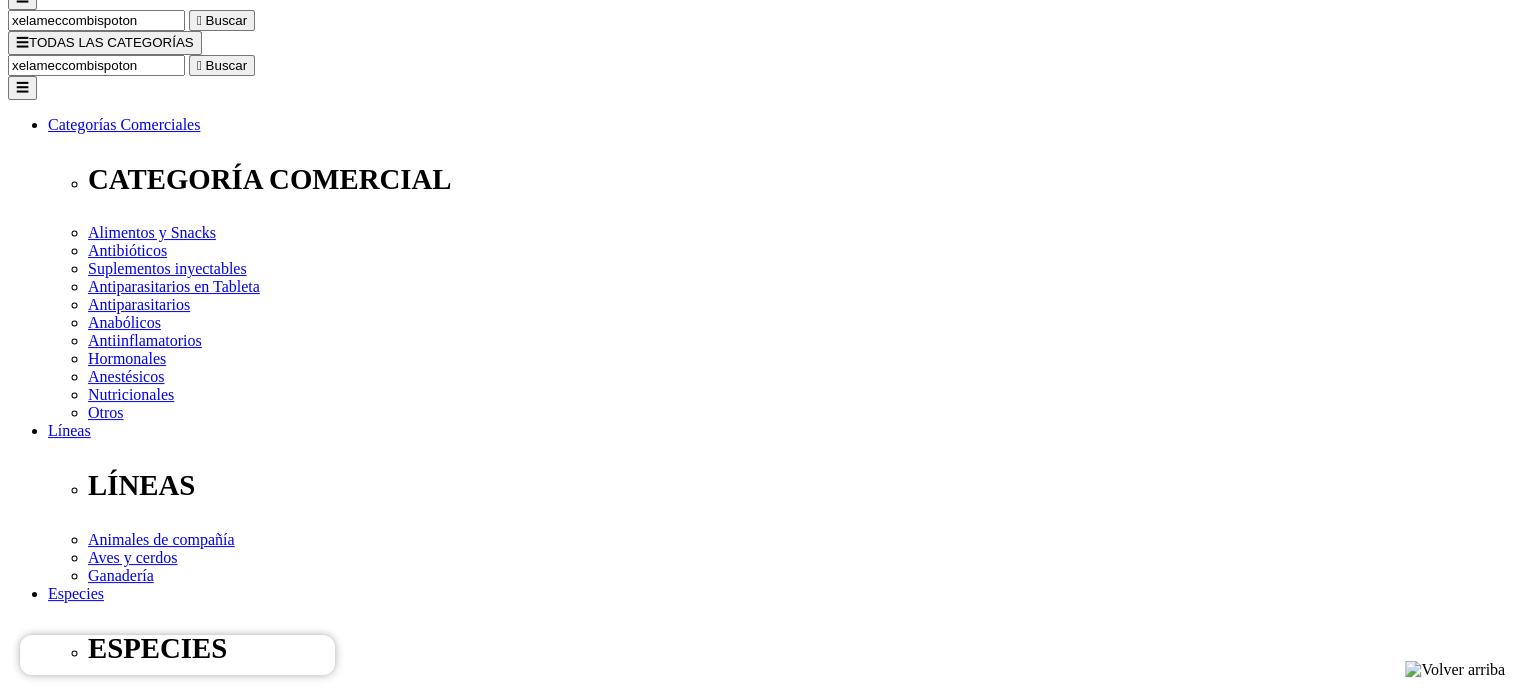 click at bounding box center [113, 2482] 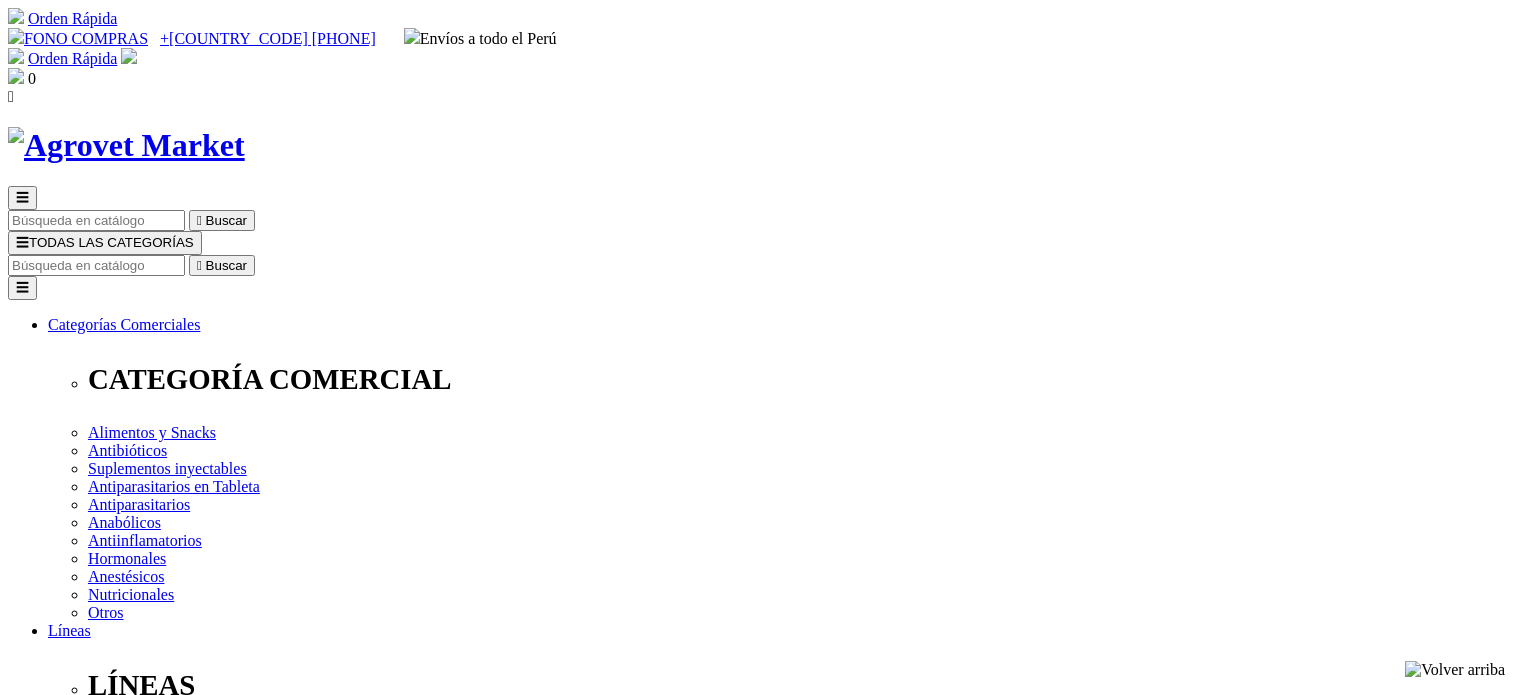 scroll, scrollTop: 0, scrollLeft: 0, axis: both 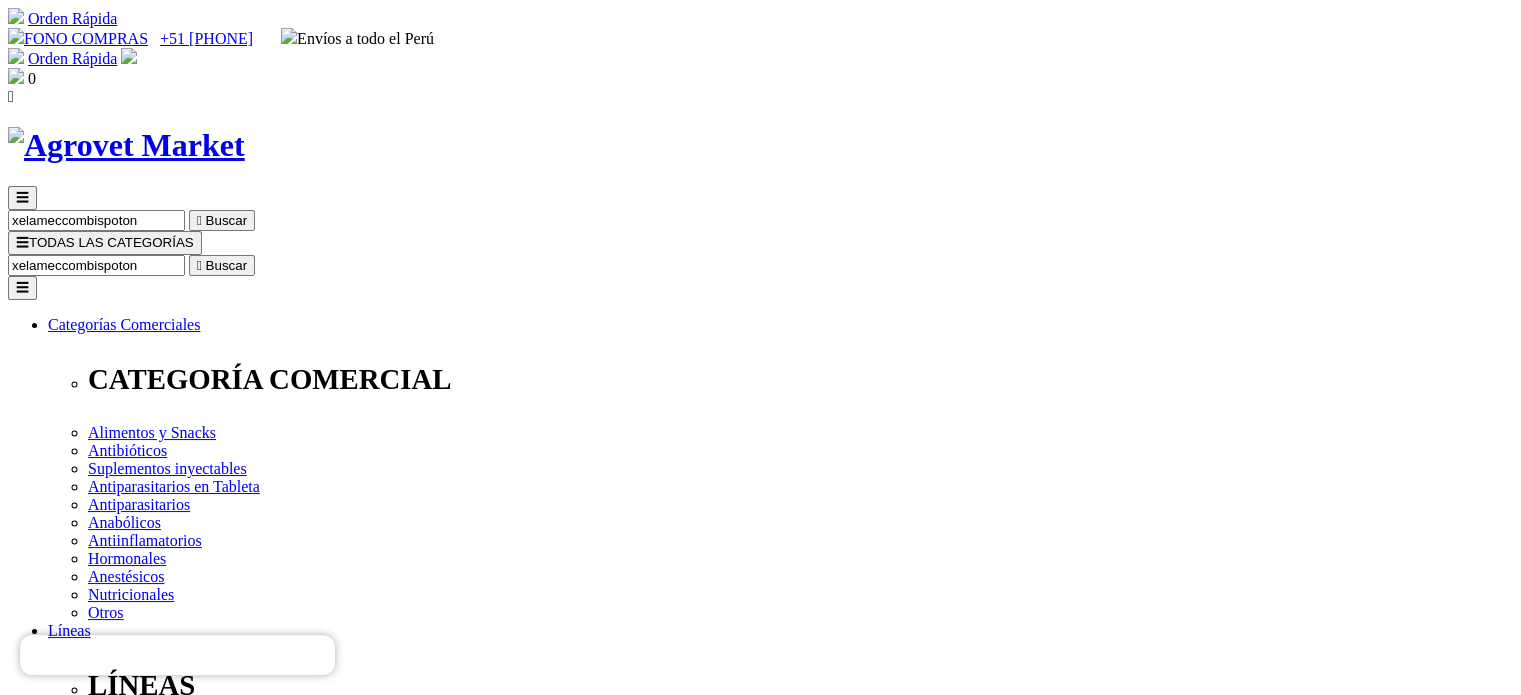 click on "Orden Rápida
FONO COMPRAS
+51 998162160
Envíos a todo el Perú
Orden Rápida
Bienvenido(a)
mvrs.businesses@gmail.com
Iniciar sesión" at bounding box center [760, 57] 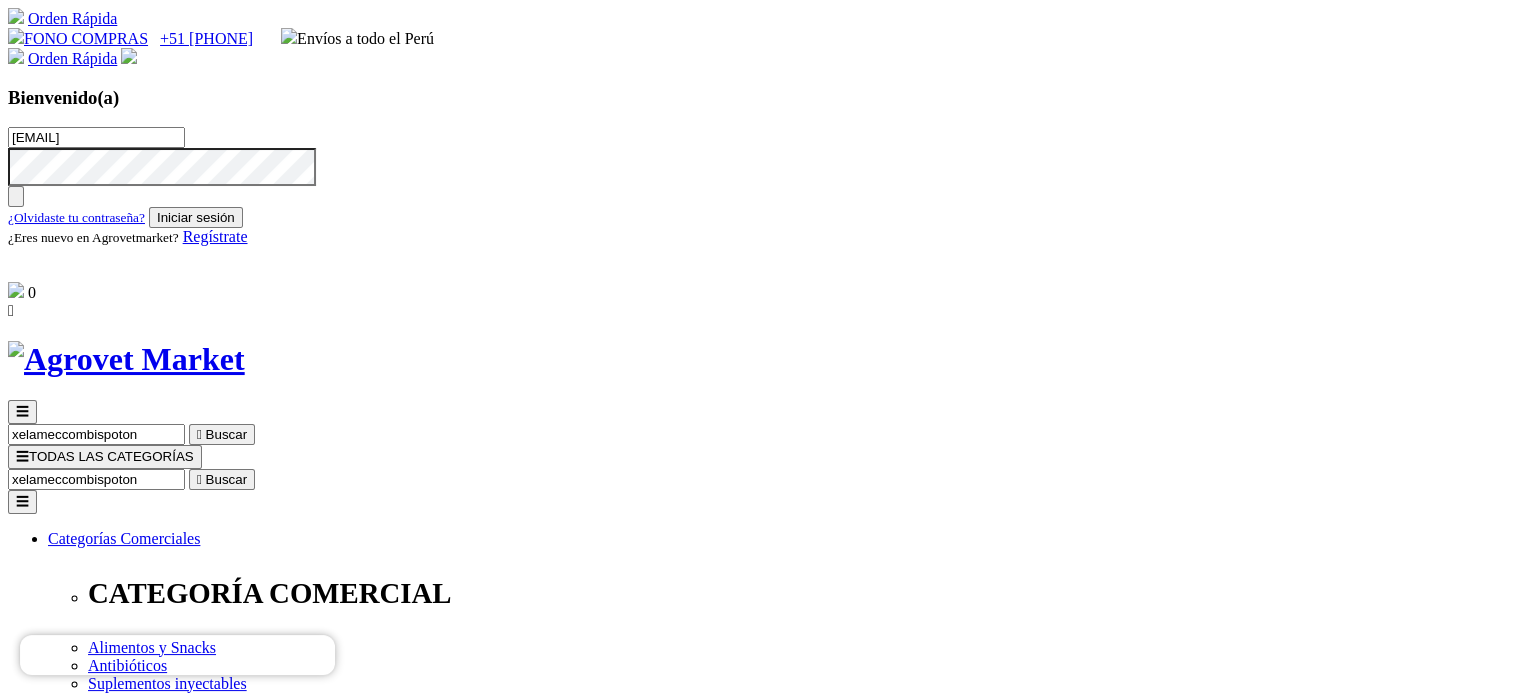 click on "Iniciar sesión" at bounding box center (196, 217) 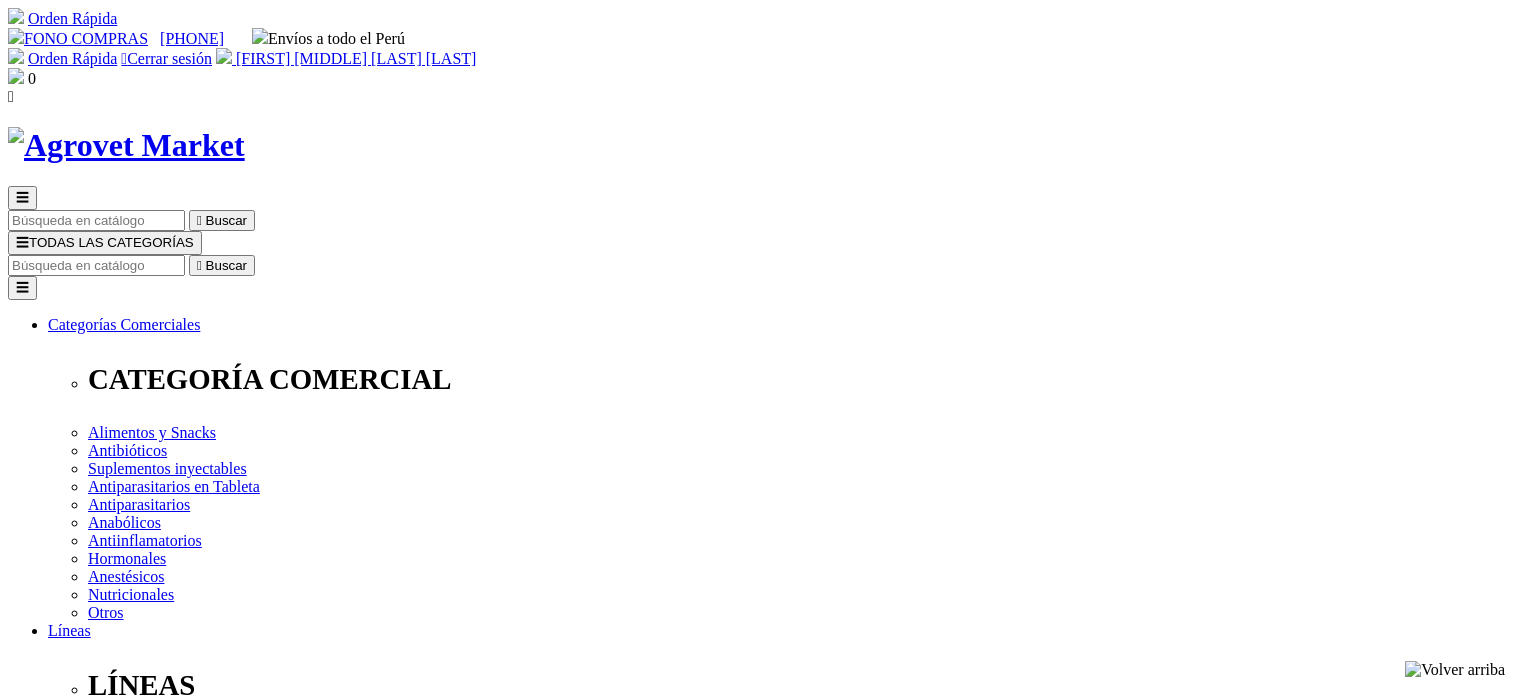 scroll, scrollTop: 0, scrollLeft: 0, axis: both 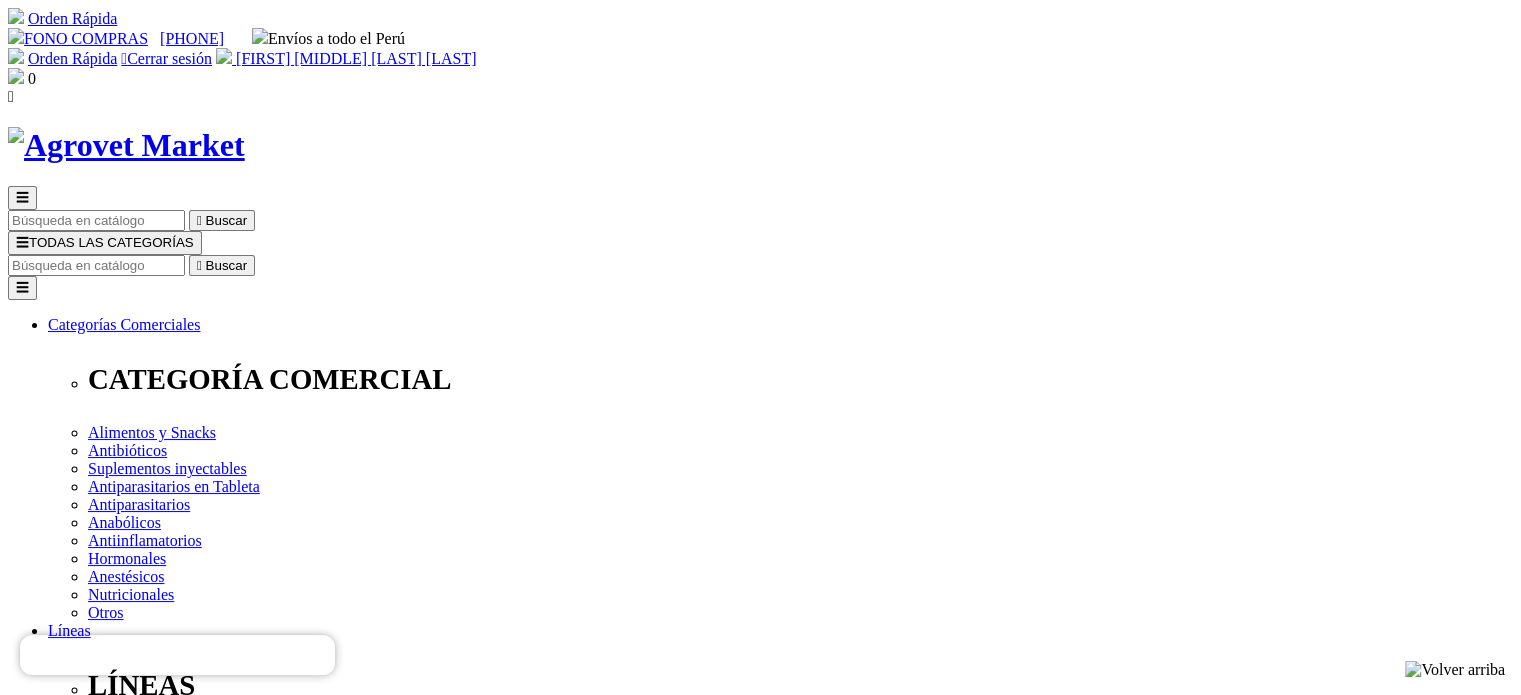click on "" at bounding box center (186, 2278) 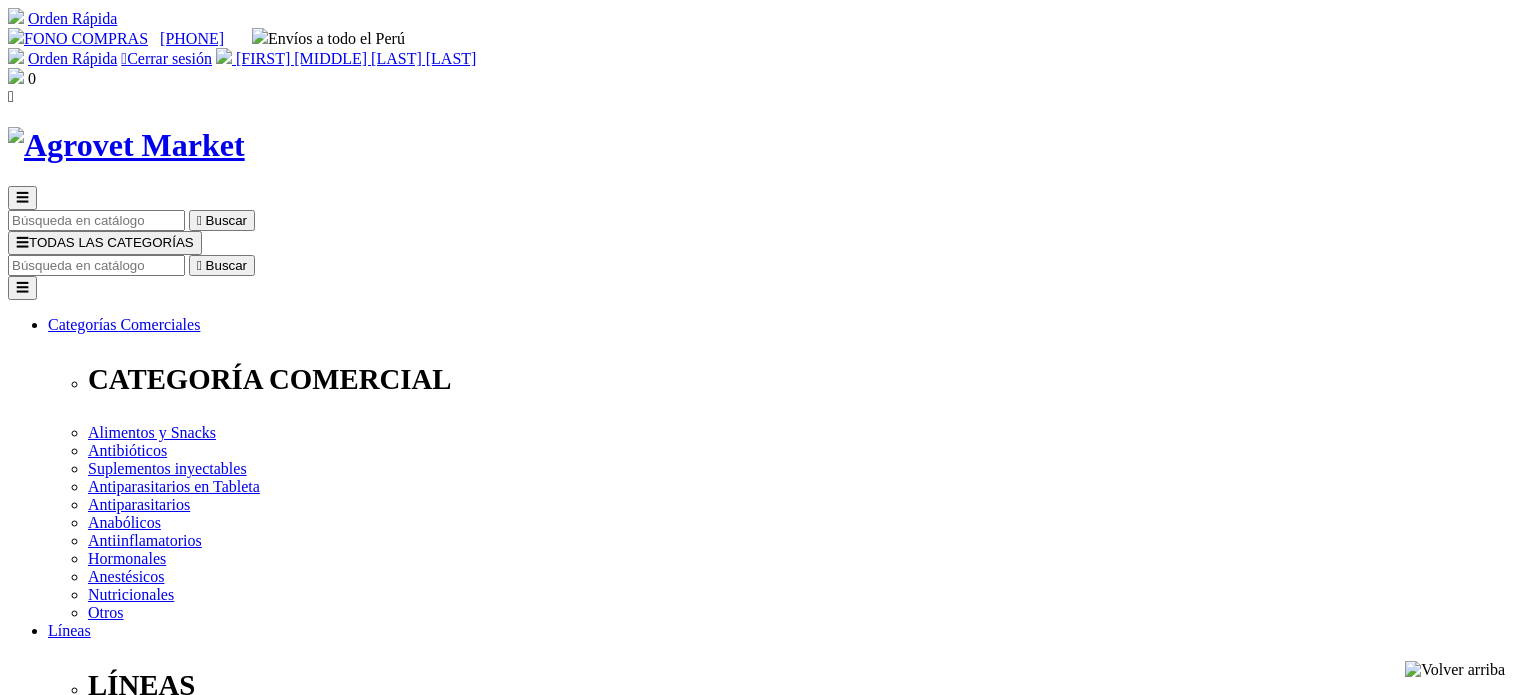 scroll, scrollTop: 0, scrollLeft: 0, axis: both 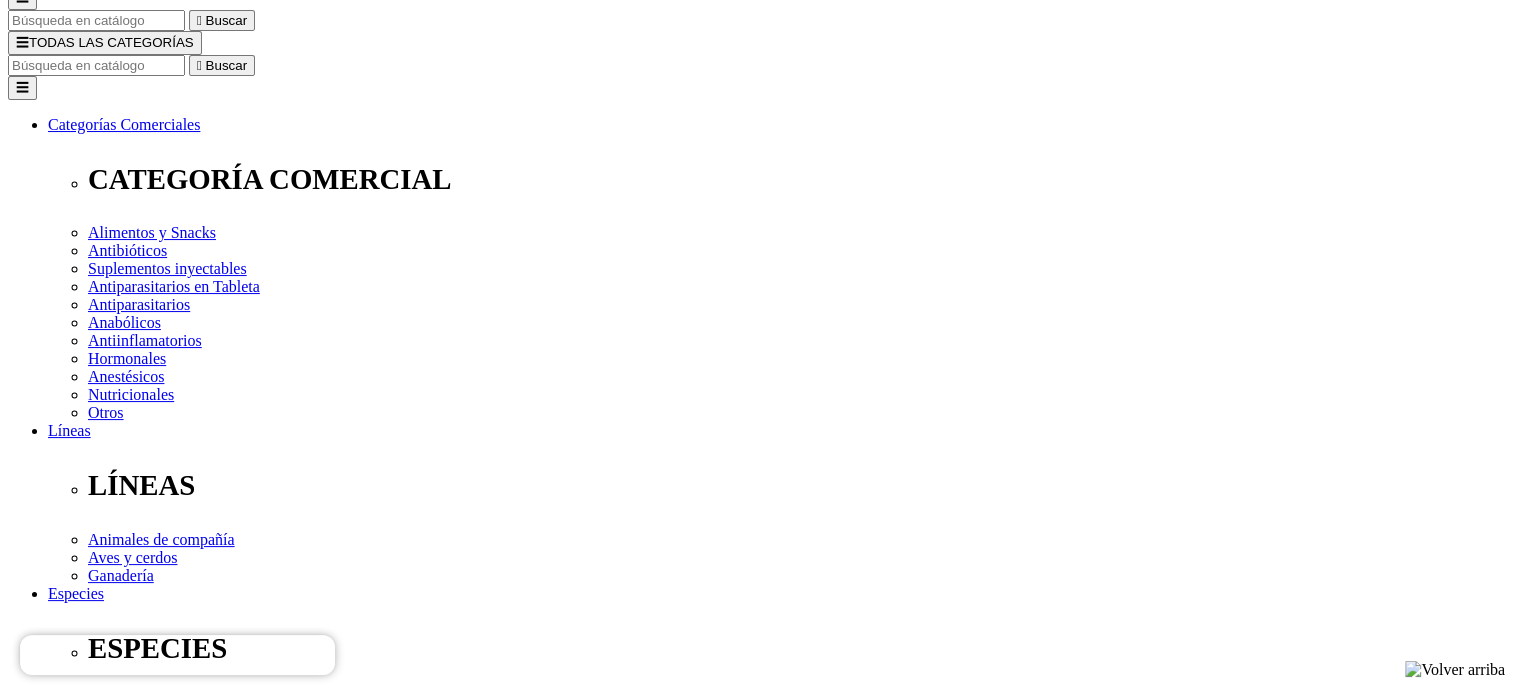 click on "Datos" at bounding box center [621, 2164] 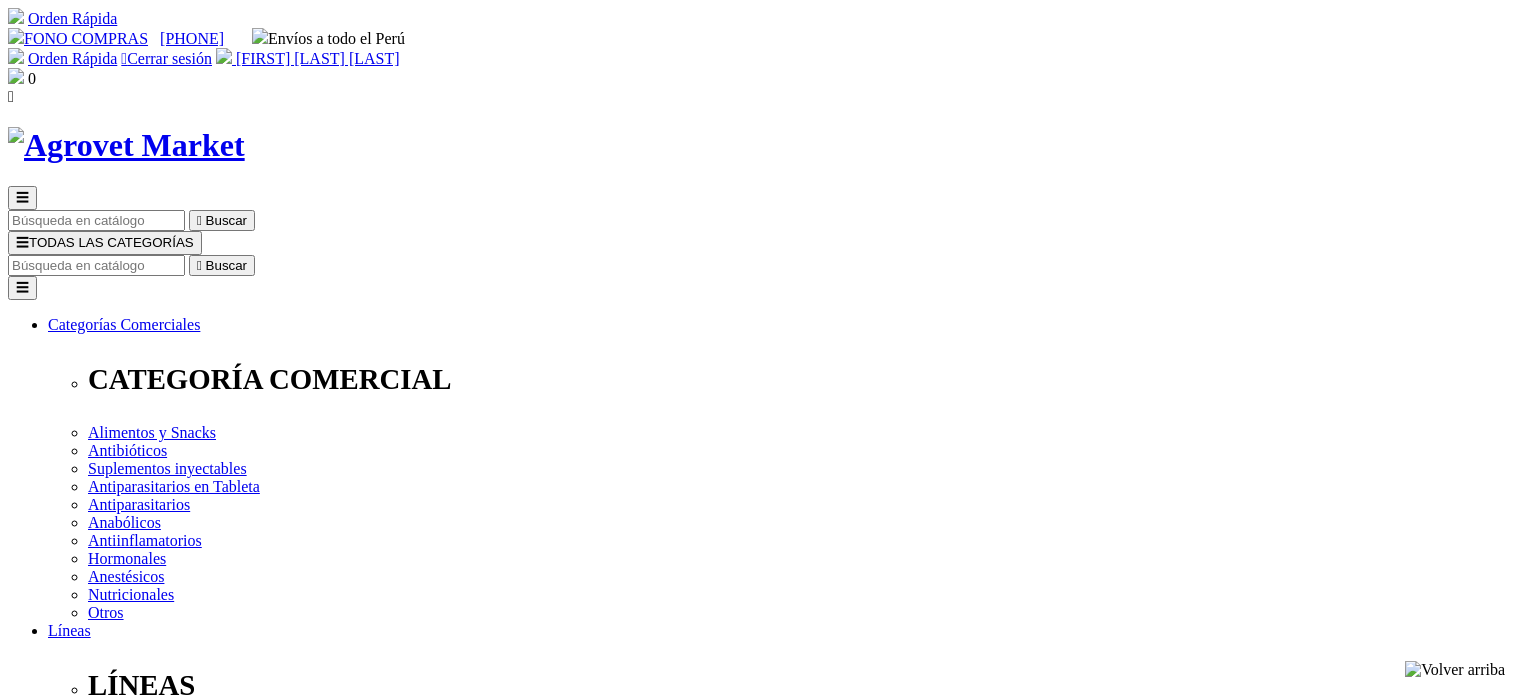 scroll, scrollTop: 0, scrollLeft: 0, axis: both 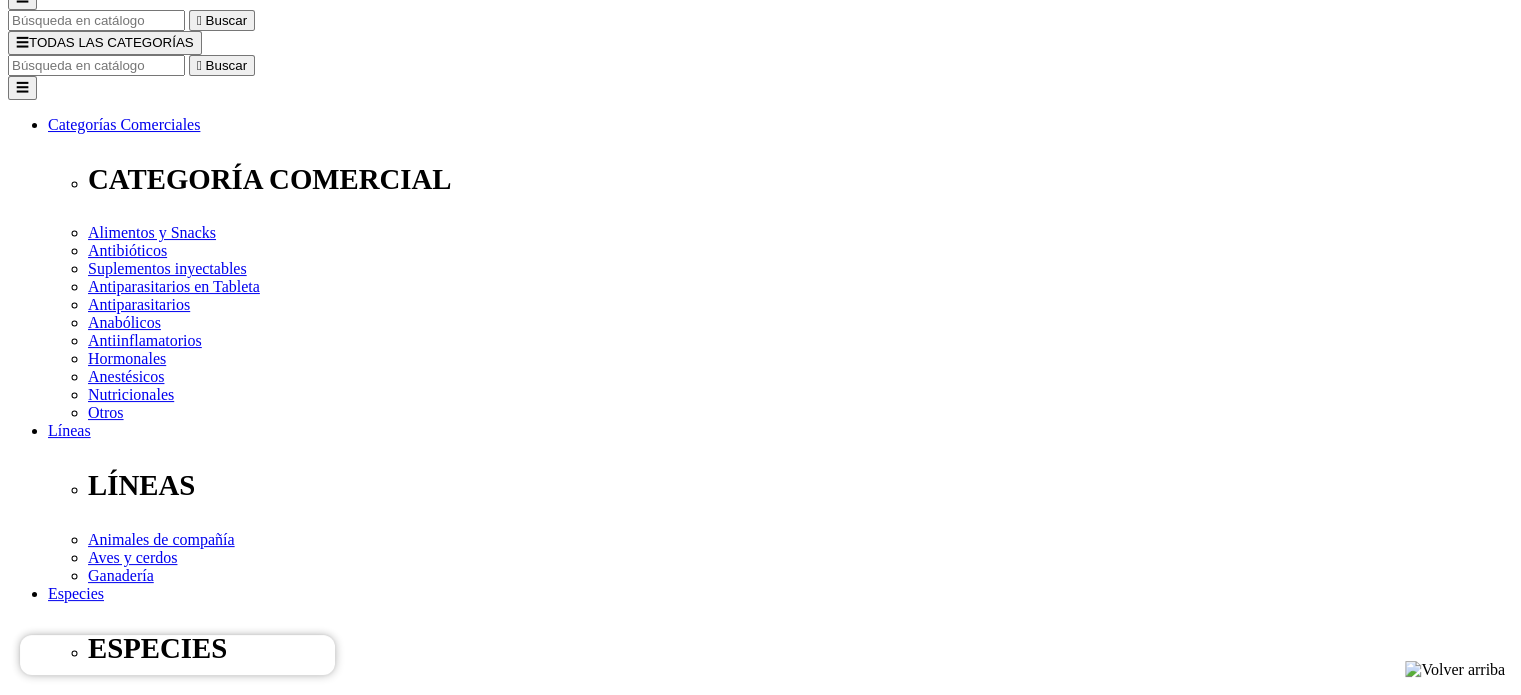 click on "Datos" at bounding box center [621, 2186] 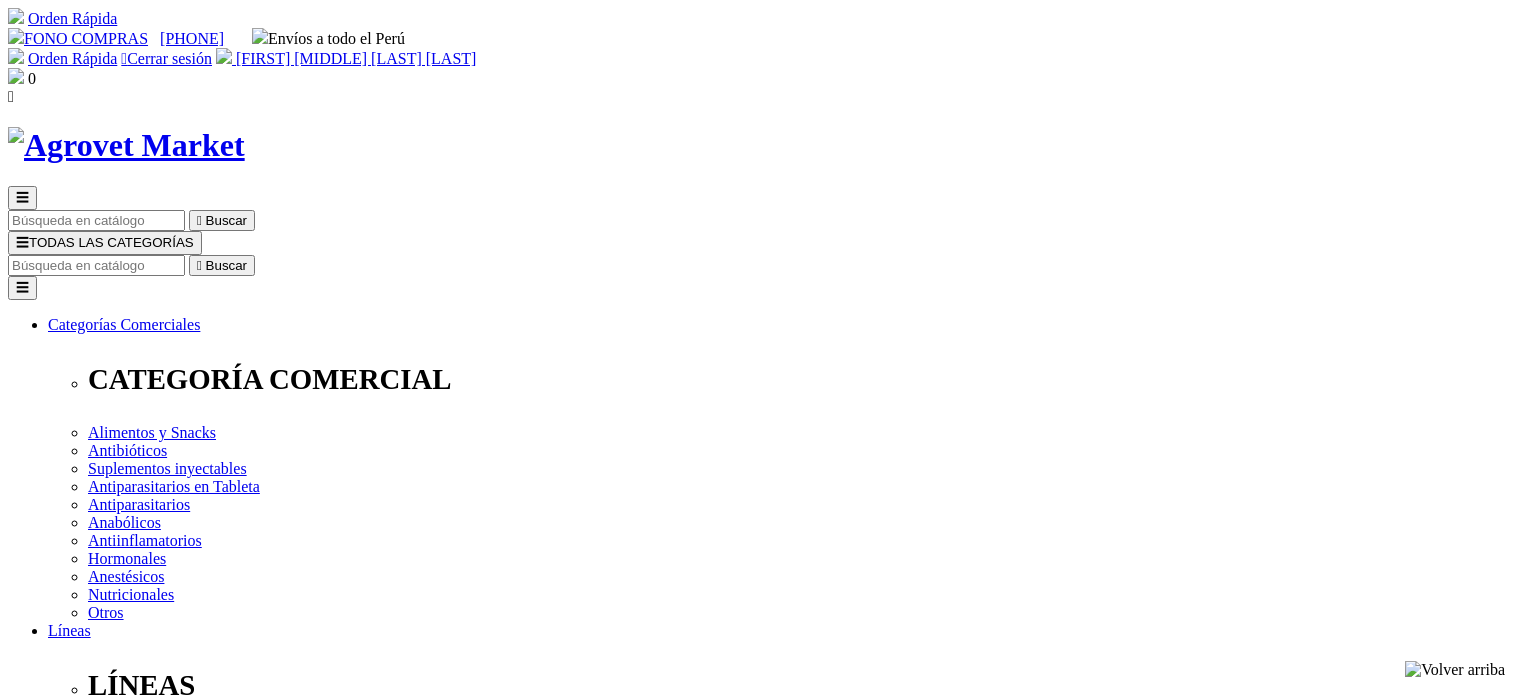 scroll, scrollTop: 0, scrollLeft: 0, axis: both 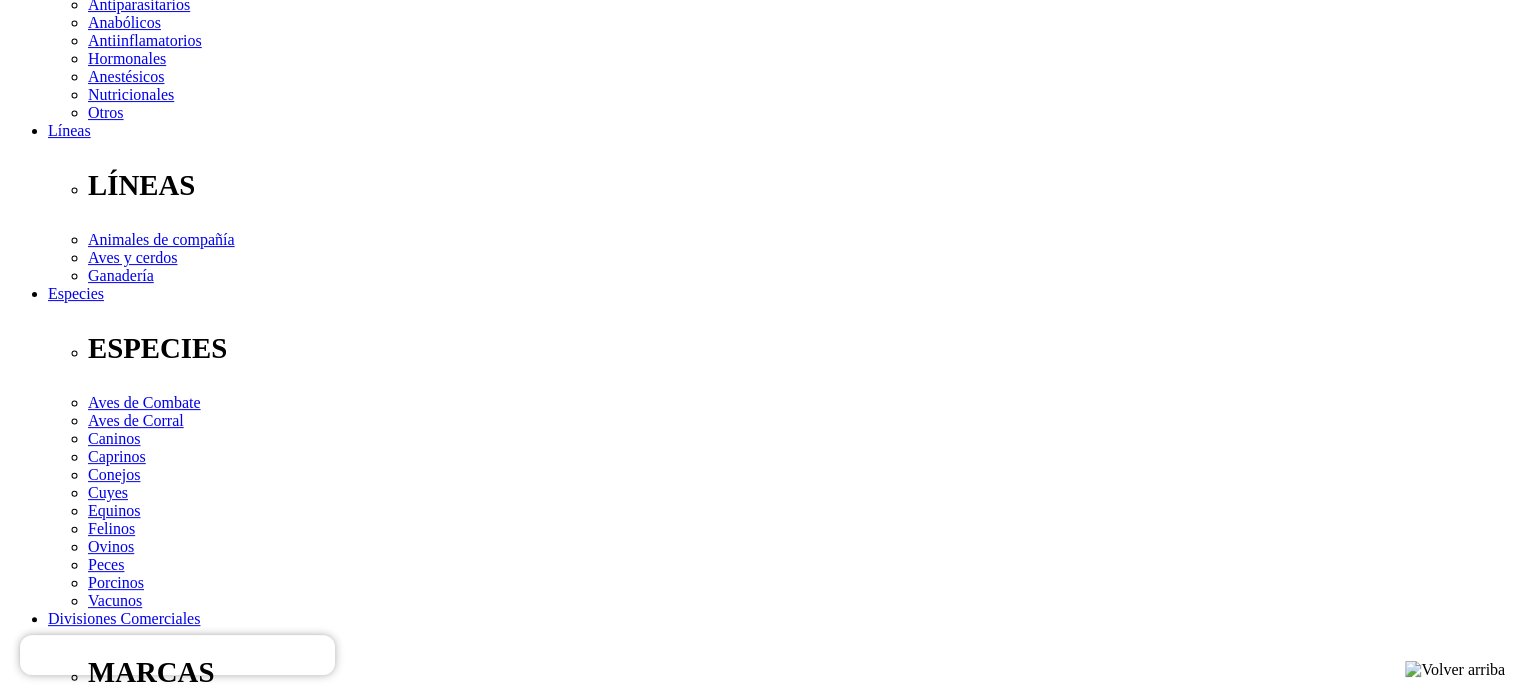 click on "Xelamec® Spot On - 2ml - De 10kg a 20kg - Tipo : Venta al por menor- Presentacion : Caja 5 Unidades Pipeta x 2mL" at bounding box center (409, 2521) 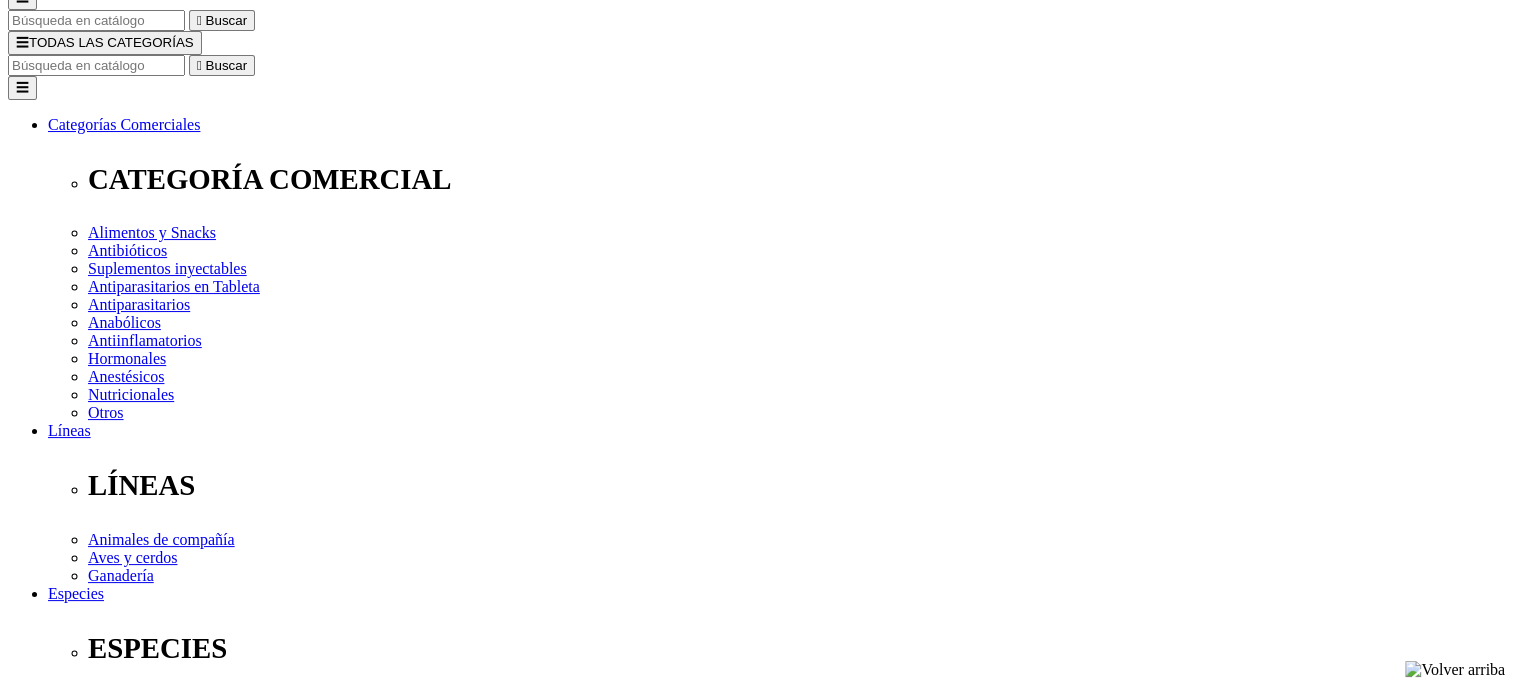 scroll, scrollTop: 200, scrollLeft: 0, axis: vertical 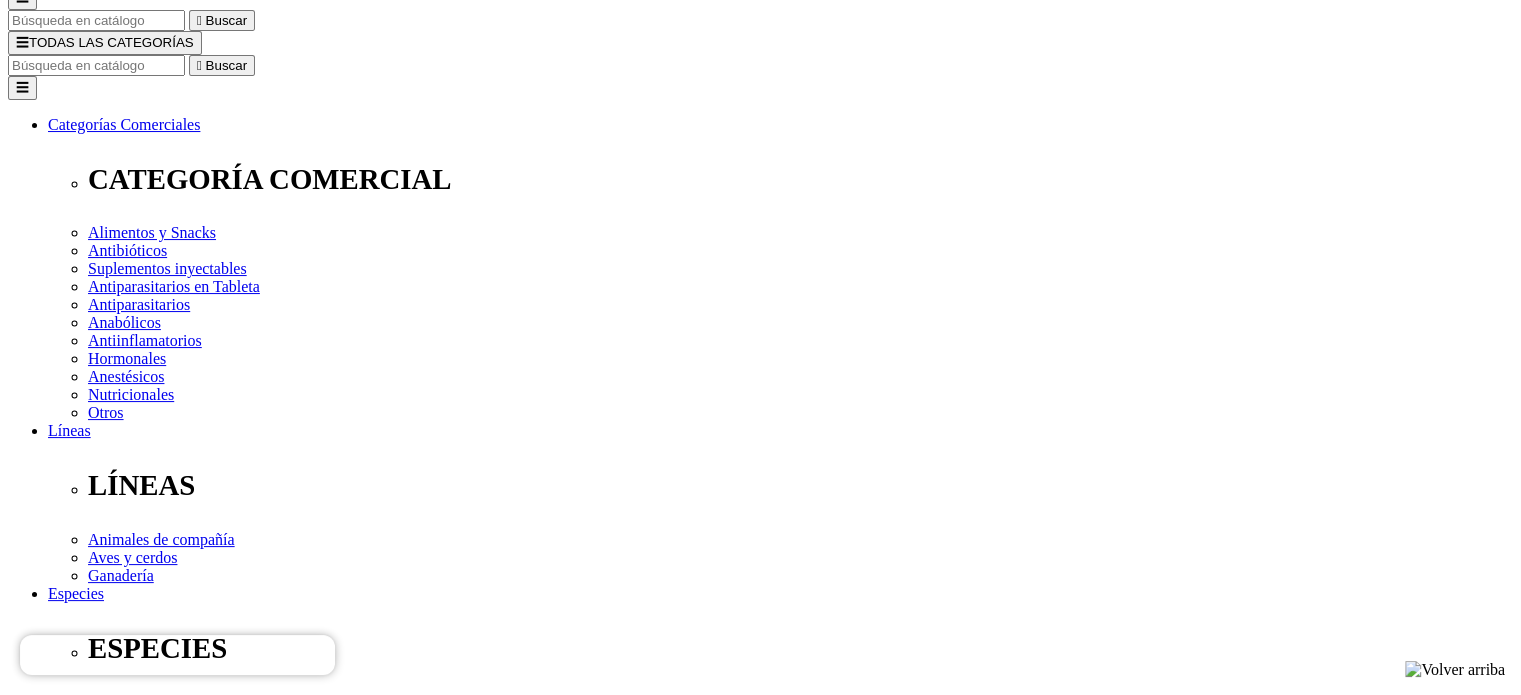click on "Datos" at bounding box center (621, 2164) 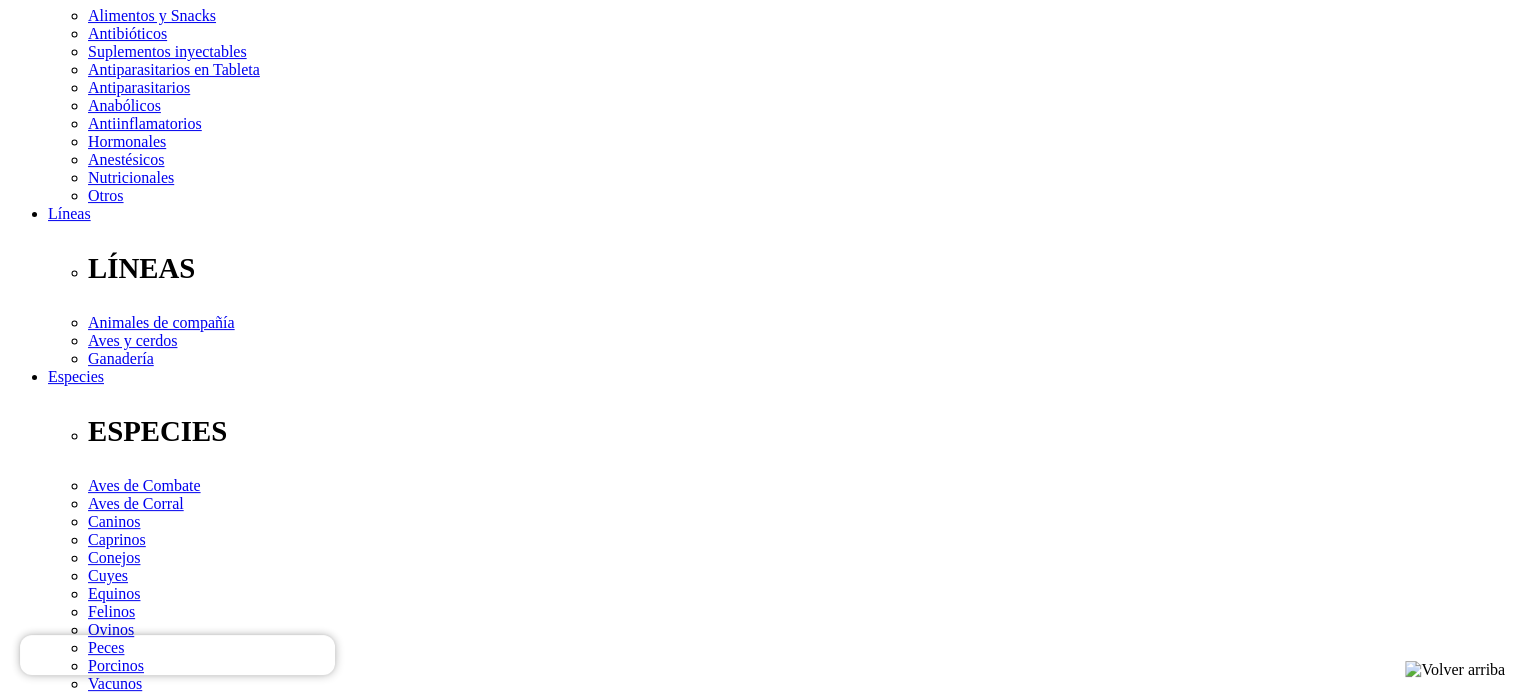 scroll, scrollTop: 0, scrollLeft: 0, axis: both 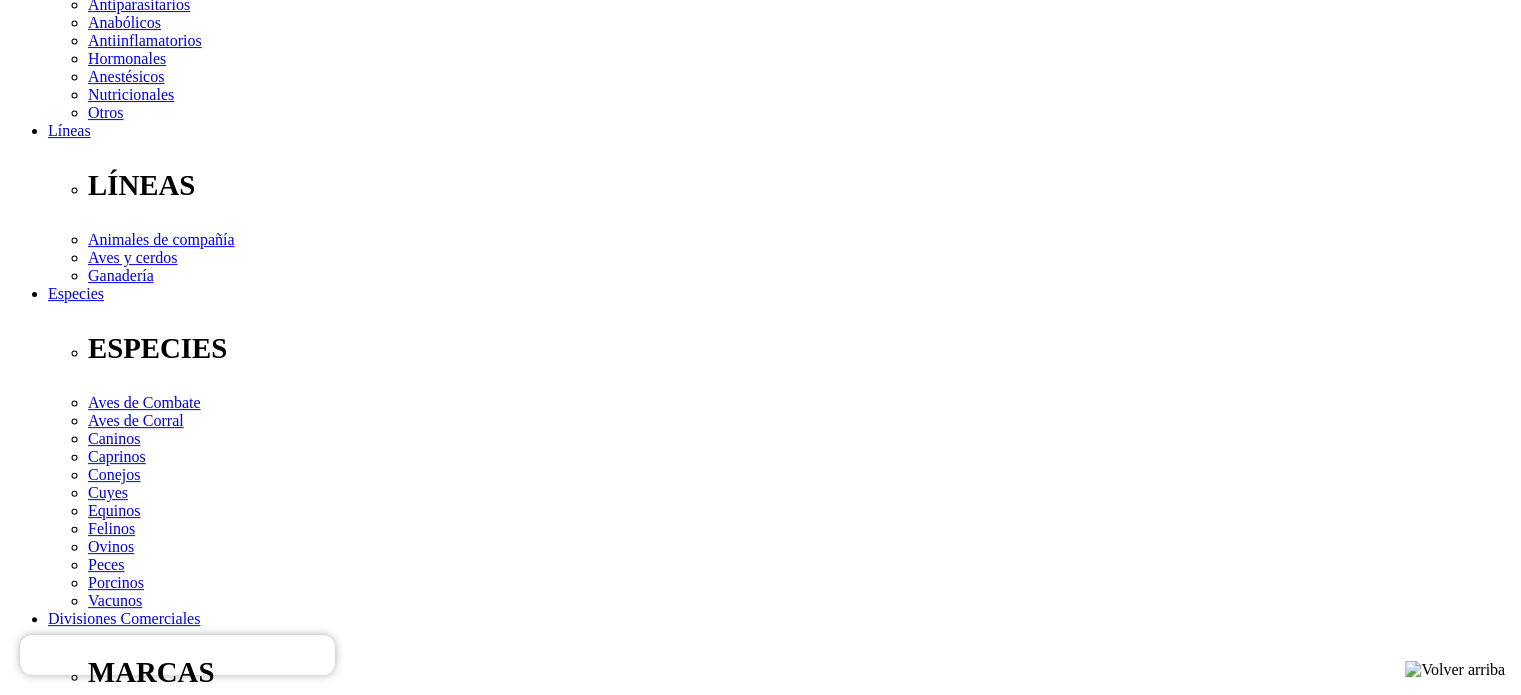 click on "Xelamec® Combi Spot On - 2ml - De 10kg a 20kg - Tipo : Venta al por menor- Presentacion : Caja 5 Unidades Pipeta x 2mL" at bounding box center (434, 2579) 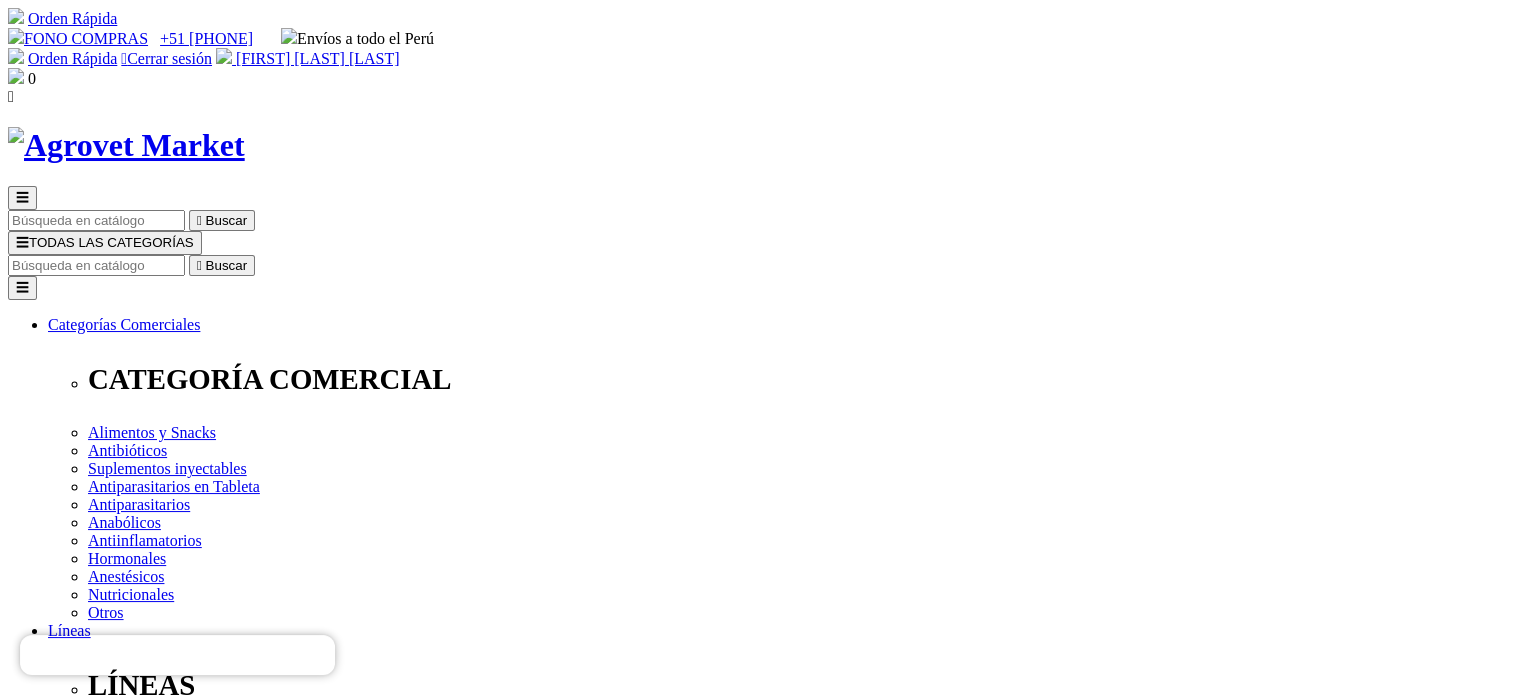 click at bounding box center [96, 265] 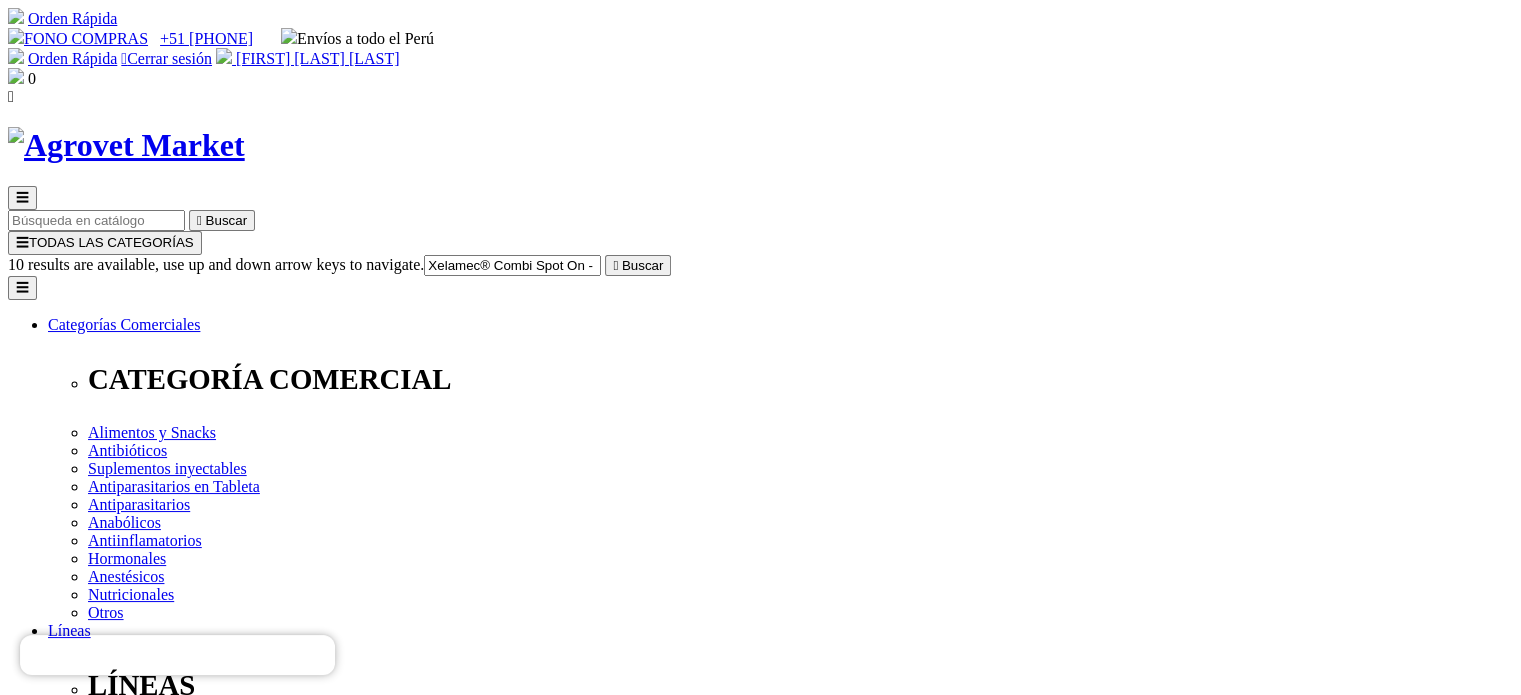 type on "Xelamec® Combi Spot On" 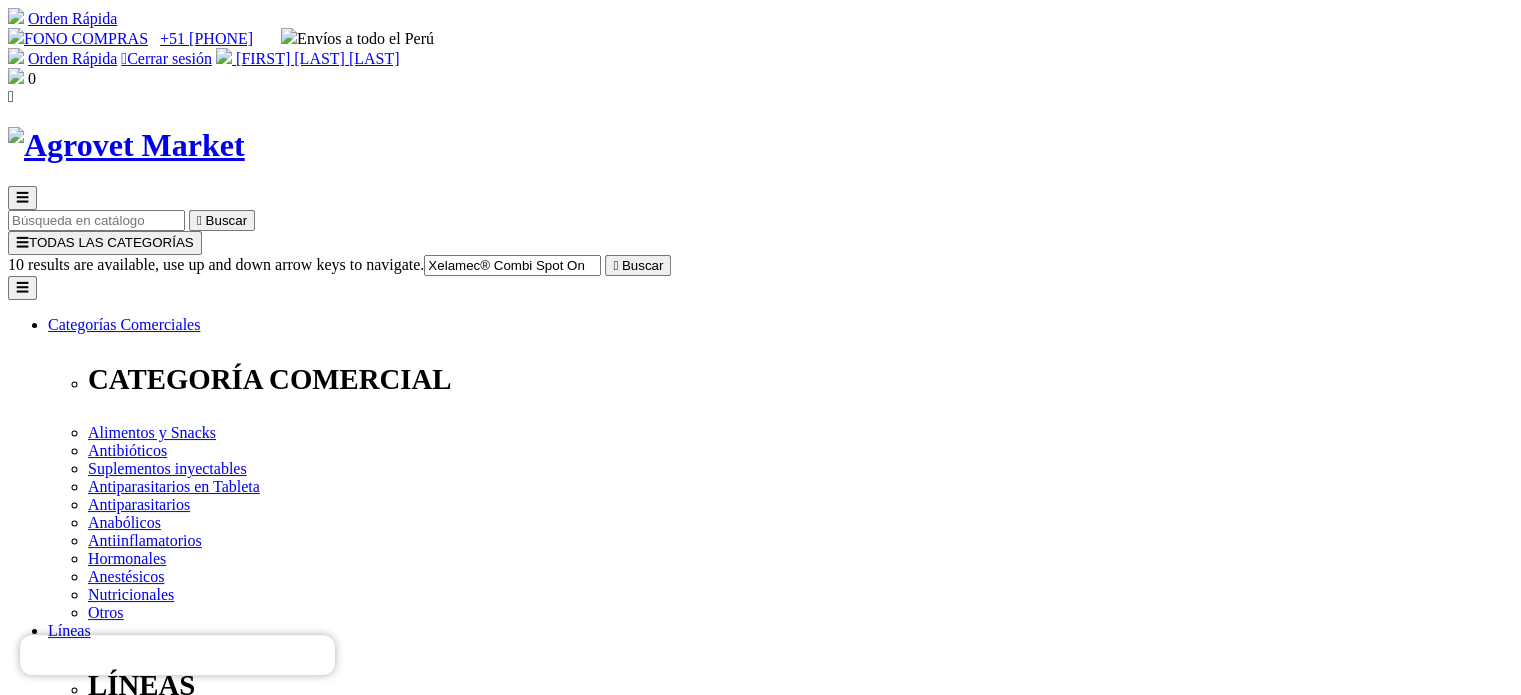 click on ">  Xelamec® Combi Spot On - 2ml - De 10kg a 20kg" at bounding box center [216, 5605] 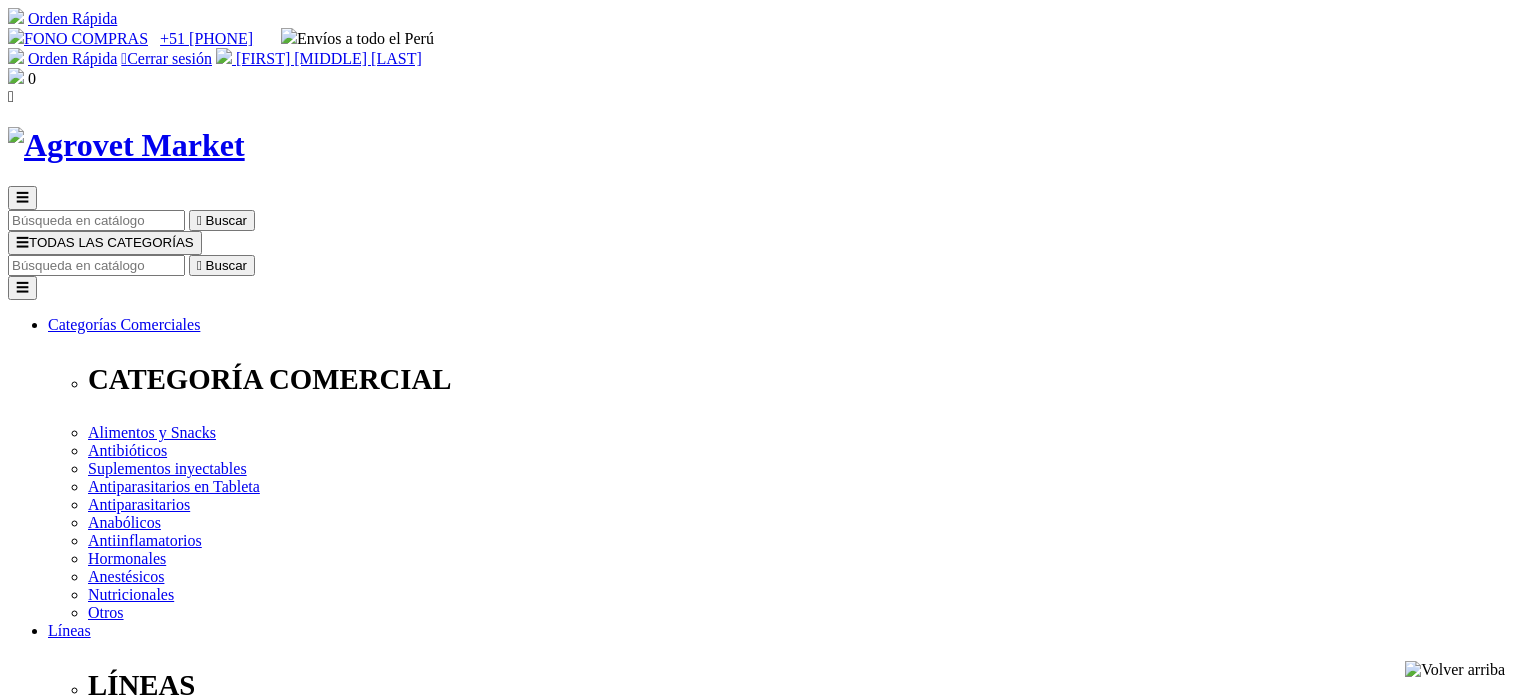 scroll, scrollTop: 0, scrollLeft: 0, axis: both 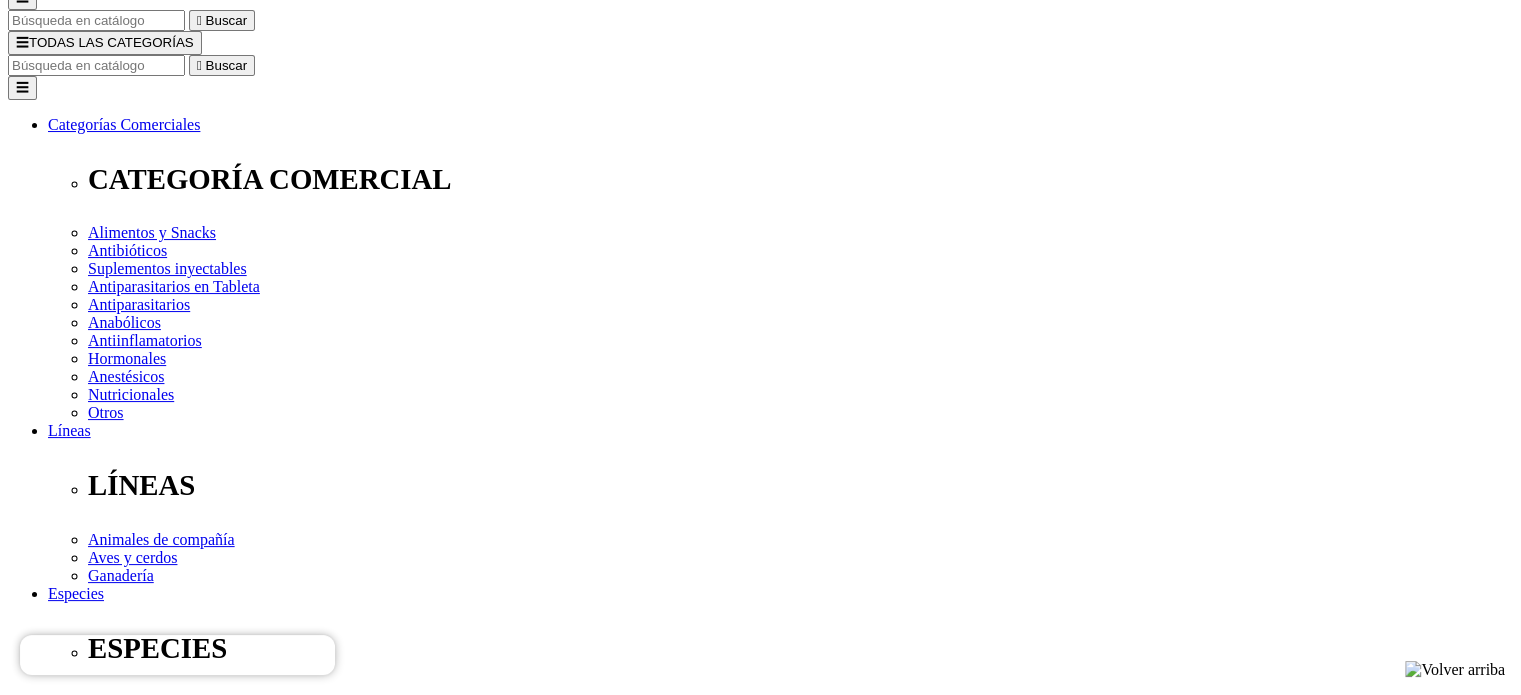 click on "Elige la presentación comercial que deseas
Caja 5 Unidades Pipeta x 2mL" at bounding box center [148, 2853] 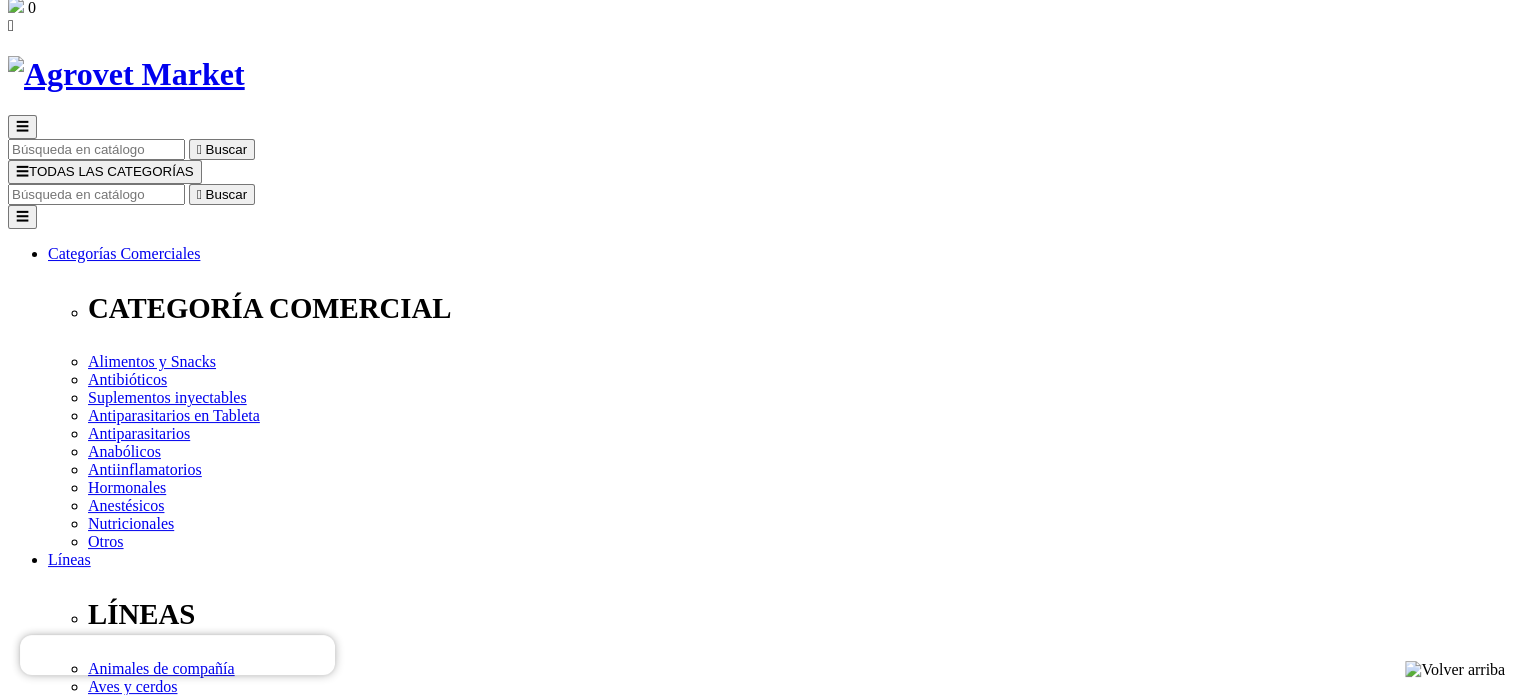 scroll, scrollTop: 0, scrollLeft: 0, axis: both 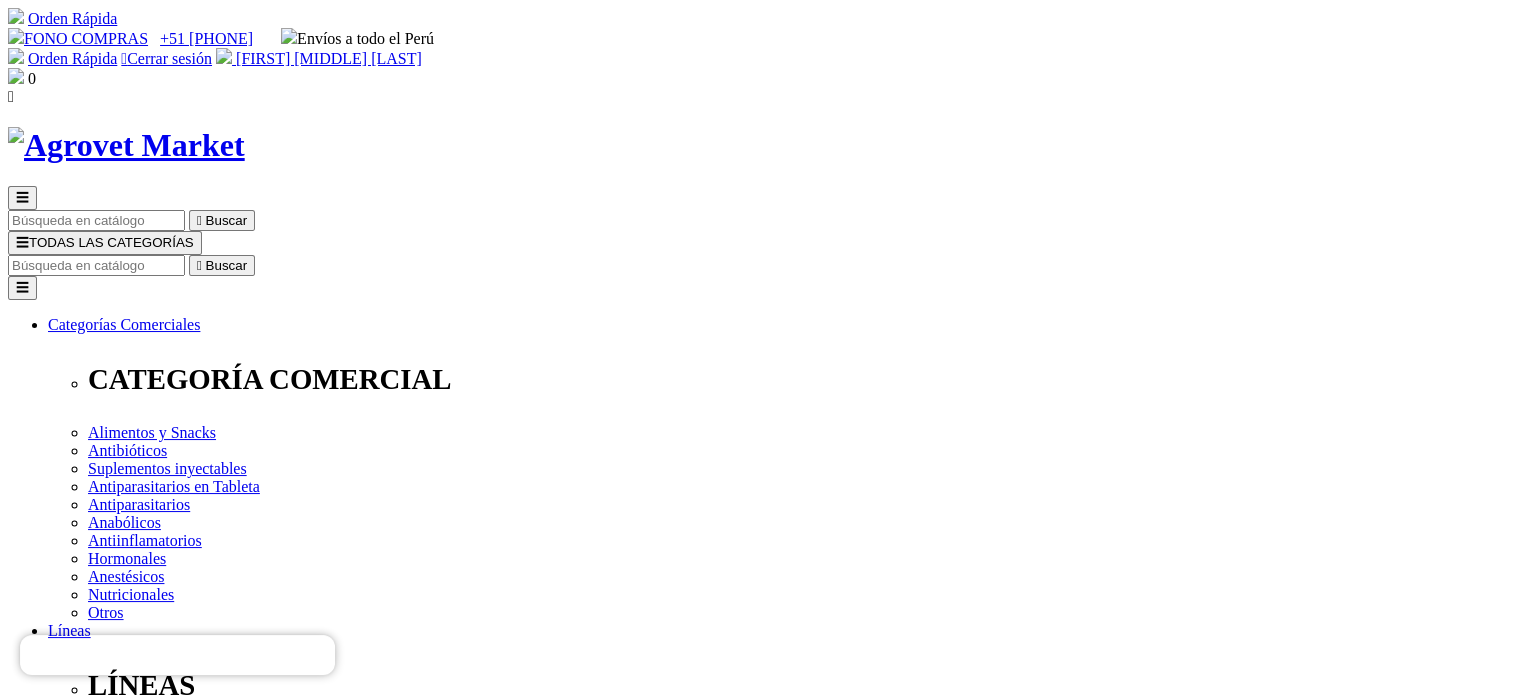 click on "[FIRST] [FIRST] [LAST] [LAST]" at bounding box center [329, 58] 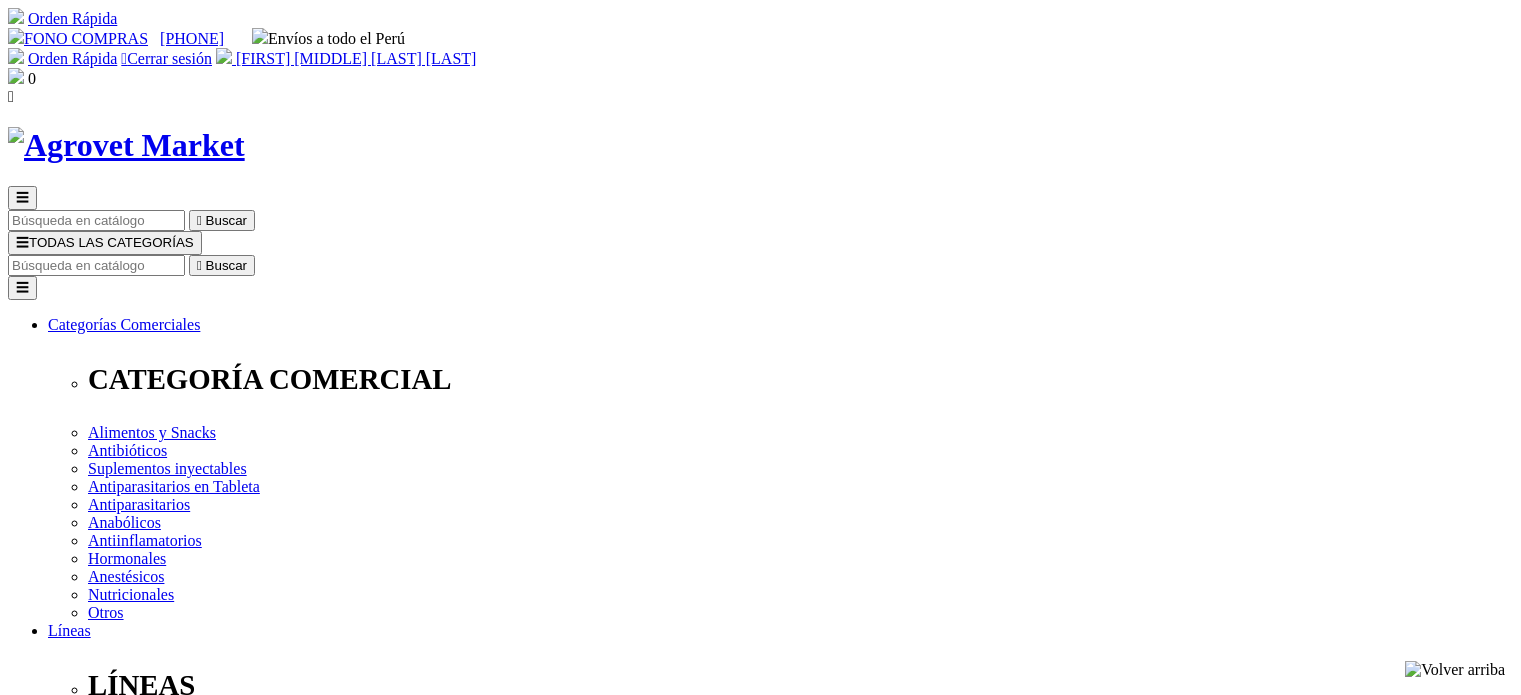 scroll, scrollTop: 0, scrollLeft: 0, axis: both 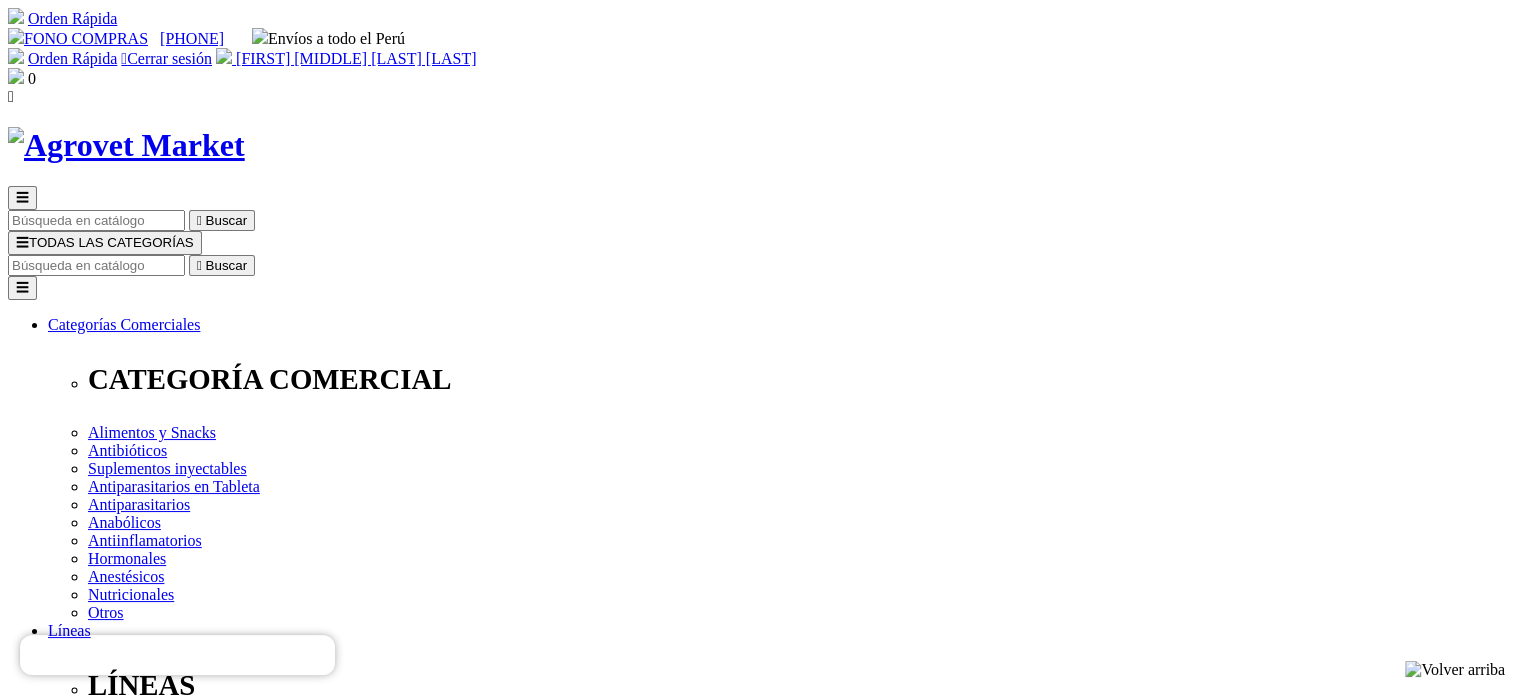 click on "" at bounding box center [186, 2278] 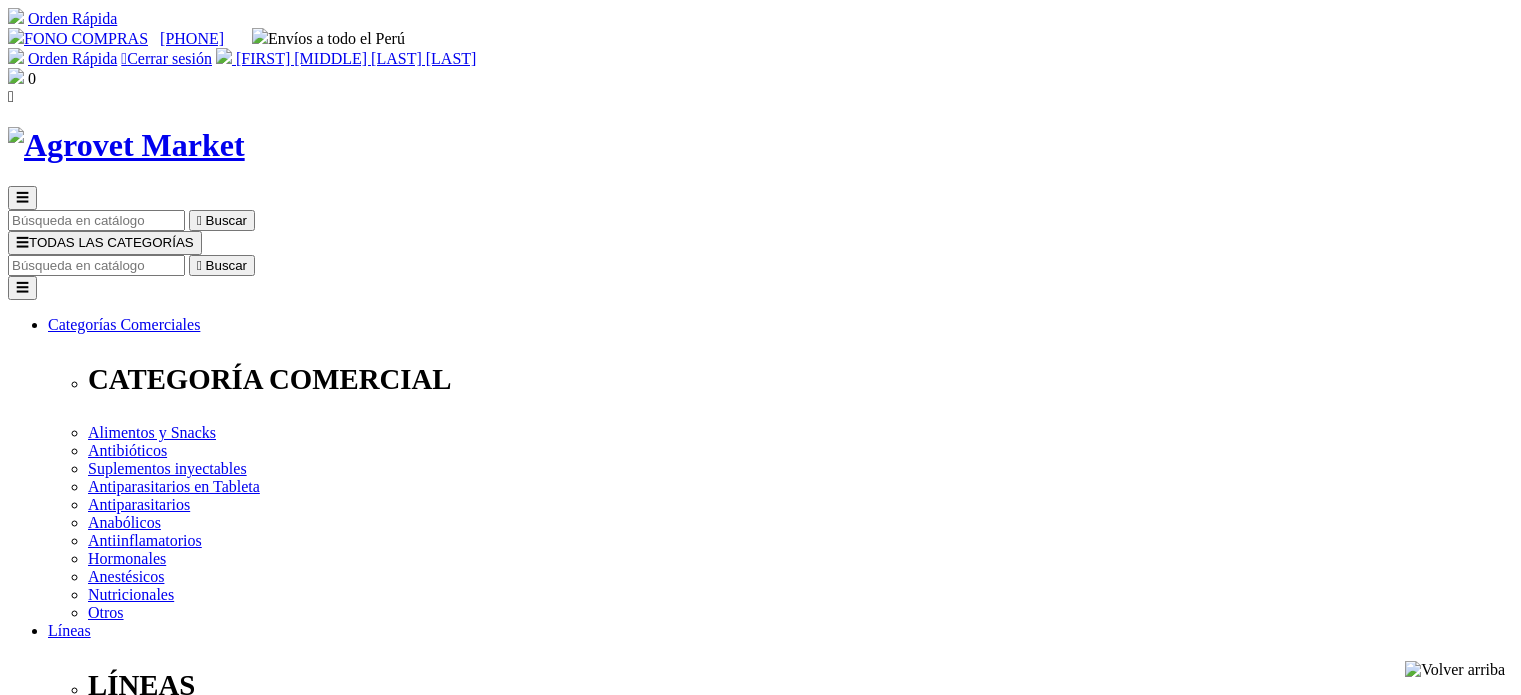 scroll, scrollTop: 0, scrollLeft: 0, axis: both 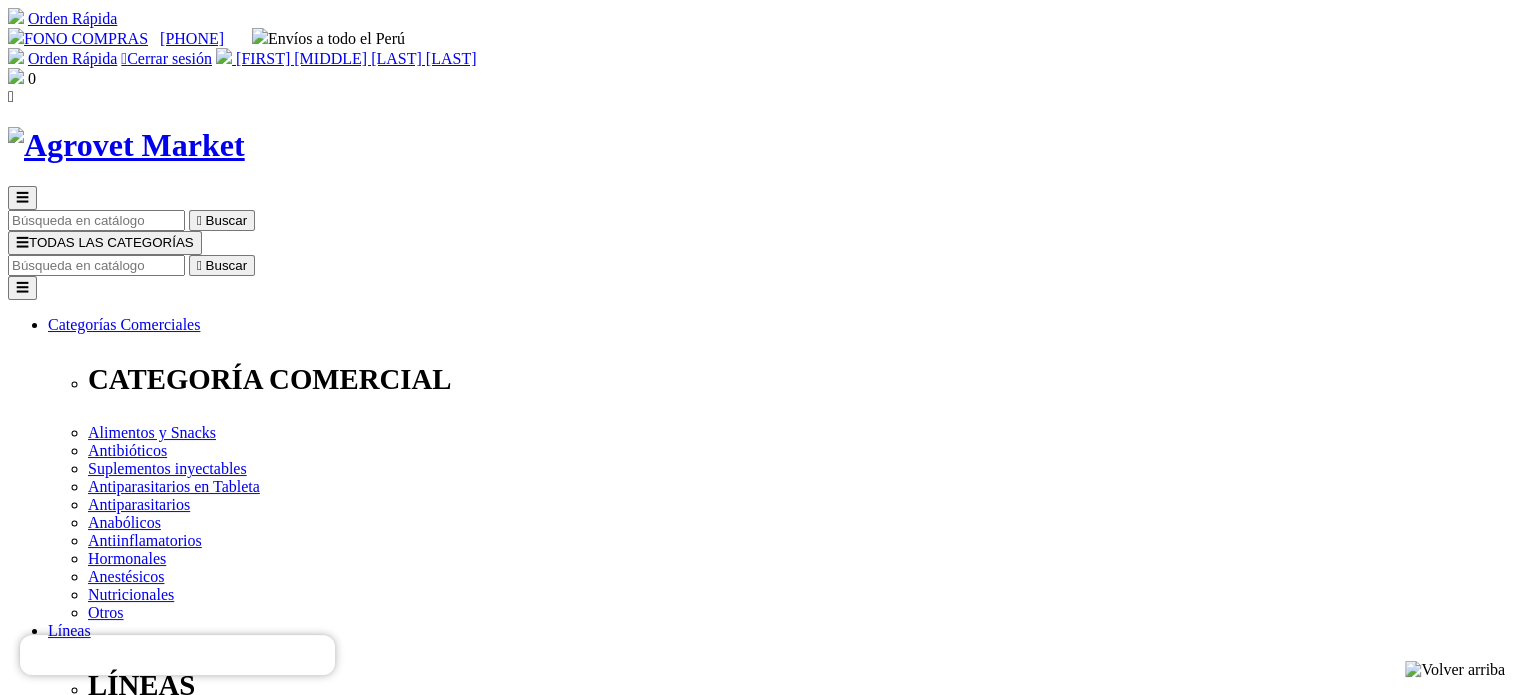 click on "Datos" at bounding box center [621, 2364] 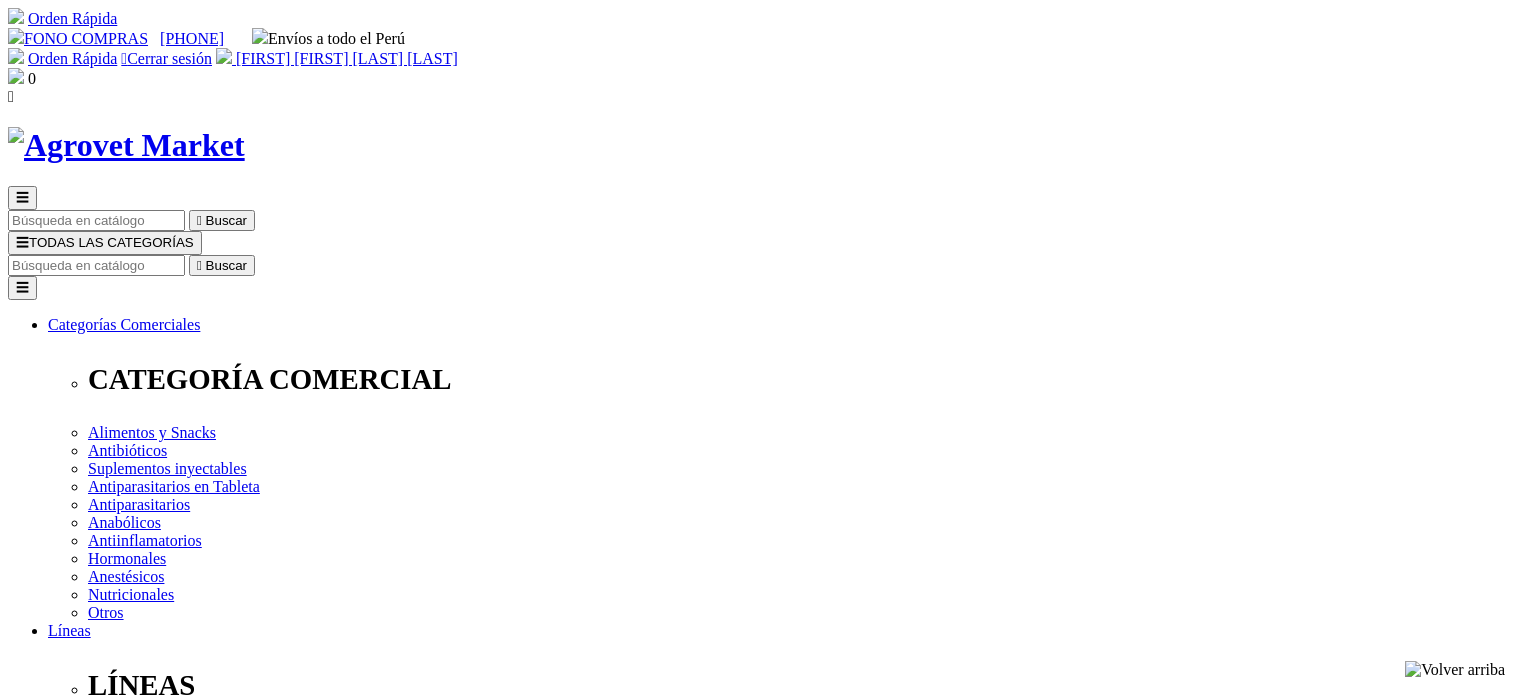 scroll, scrollTop: 0, scrollLeft: 0, axis: both 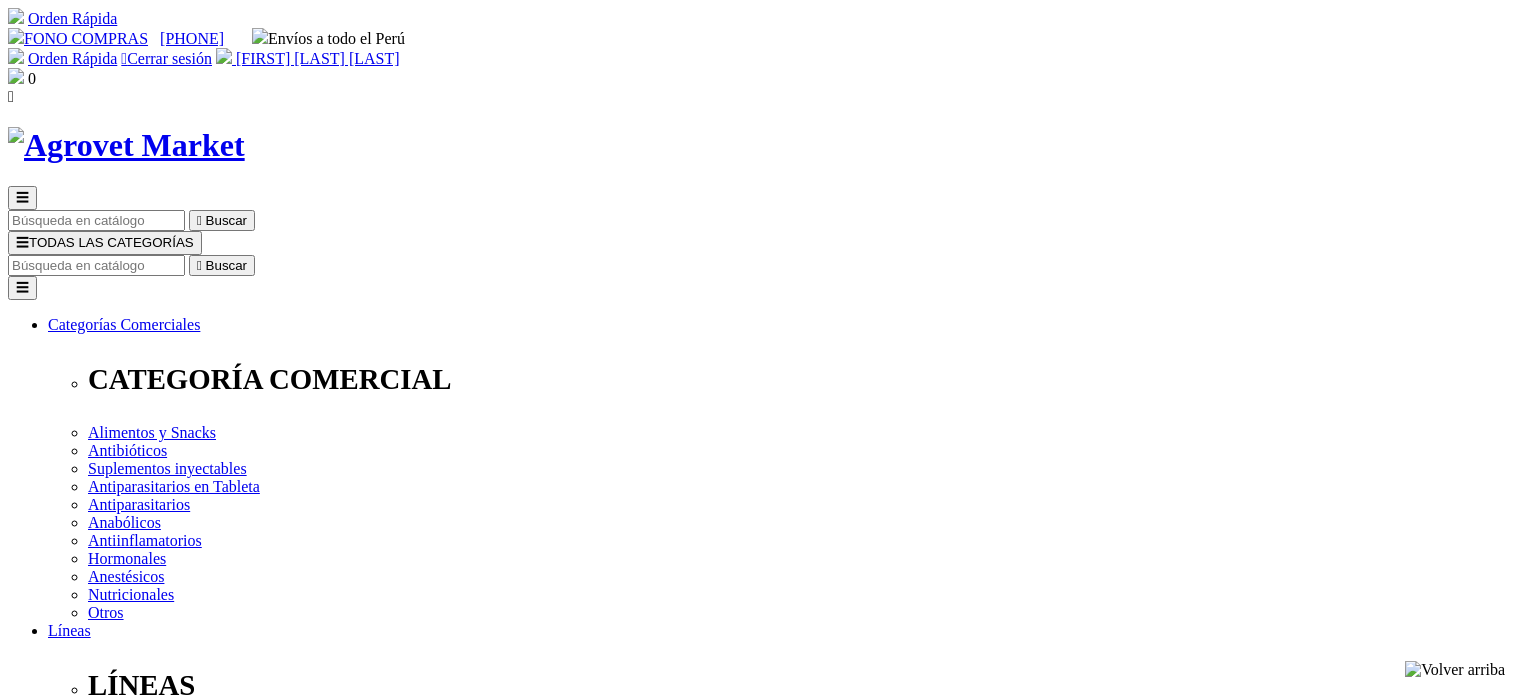 select on "130" 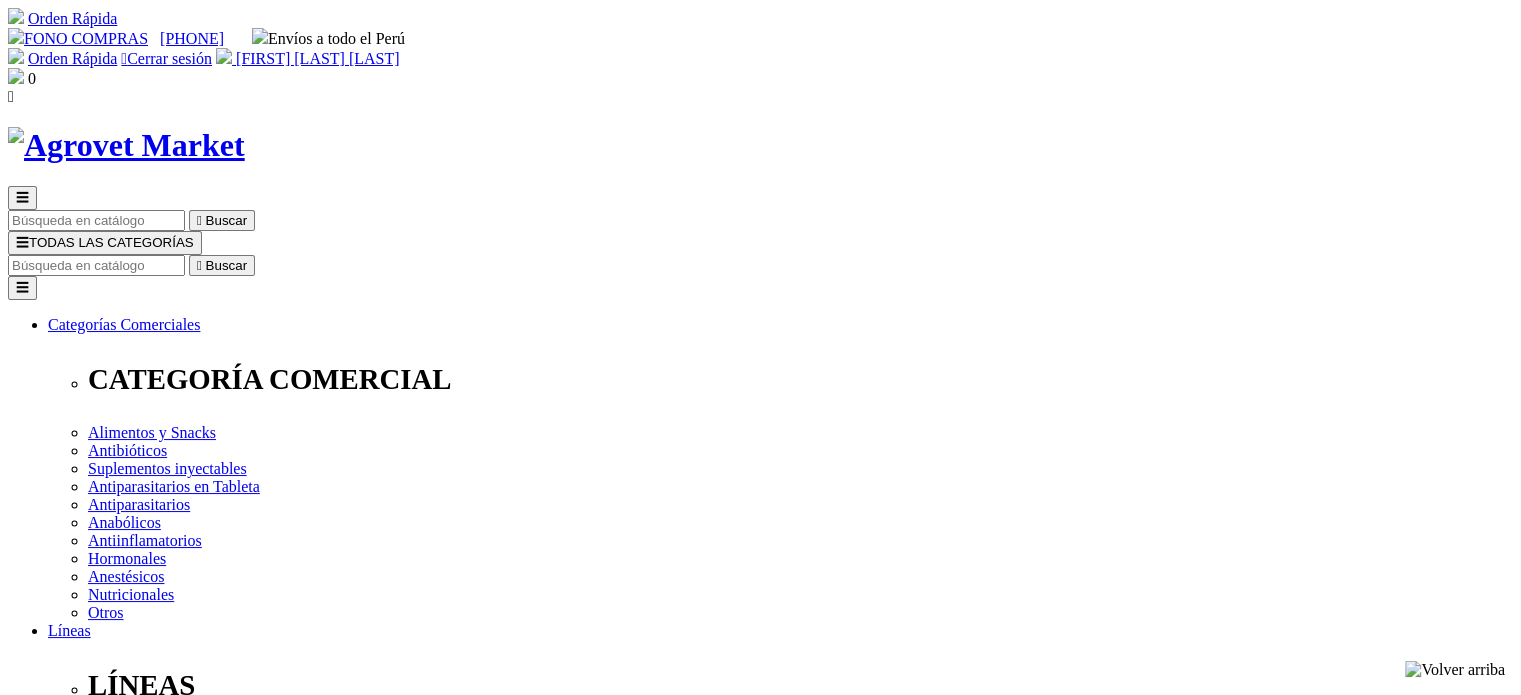 scroll, scrollTop: 0, scrollLeft: 0, axis: both 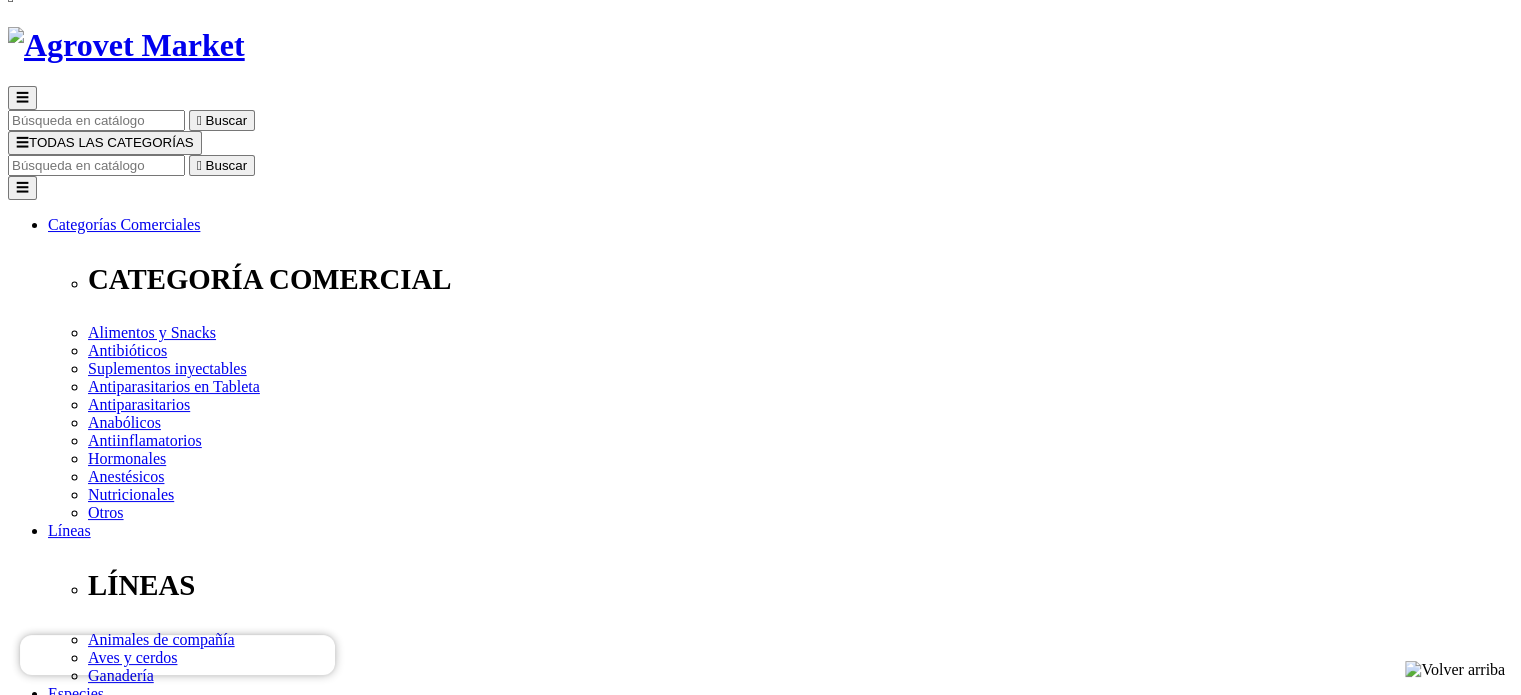 click on "Elige la presentación comercial que deseas
Caja 5 Unidades Pipeta x 2mL" at bounding box center (148, 2953) 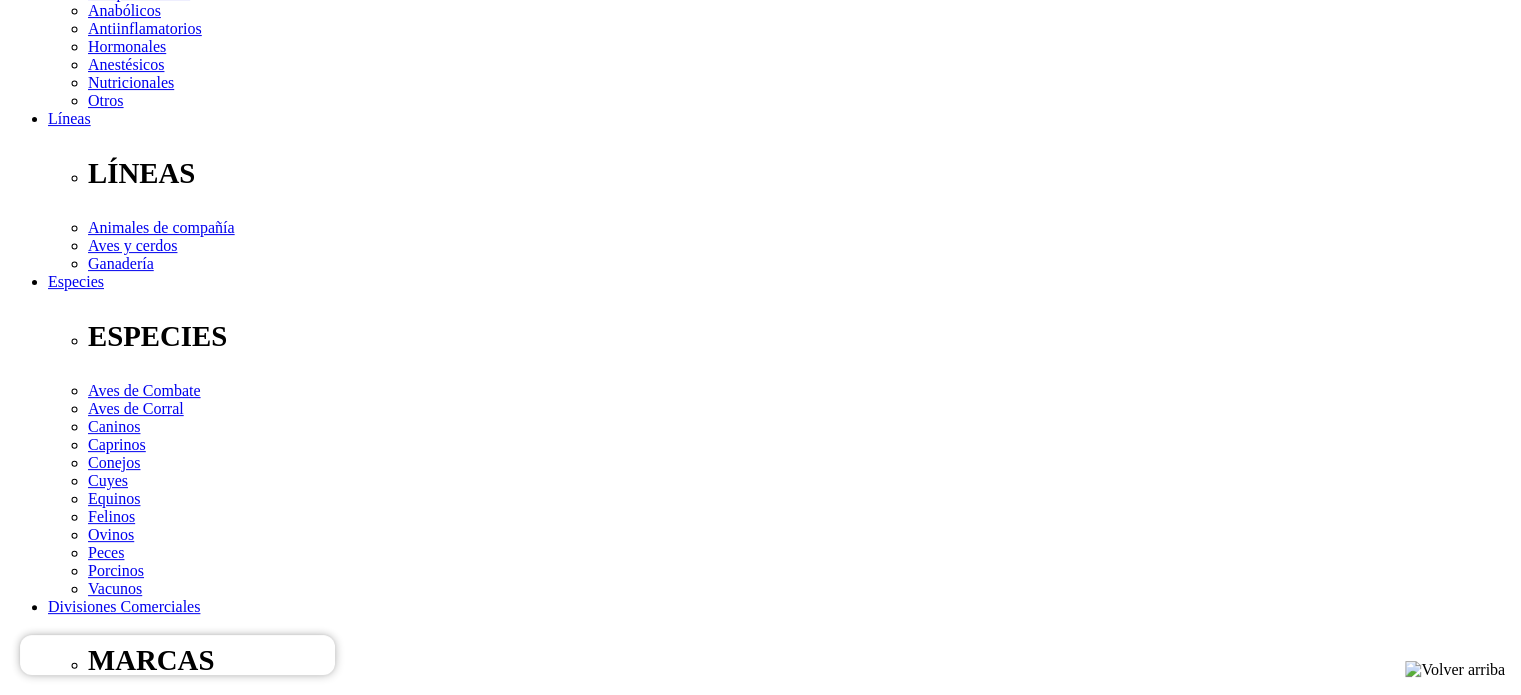 scroll, scrollTop: 500, scrollLeft: 0, axis: vertical 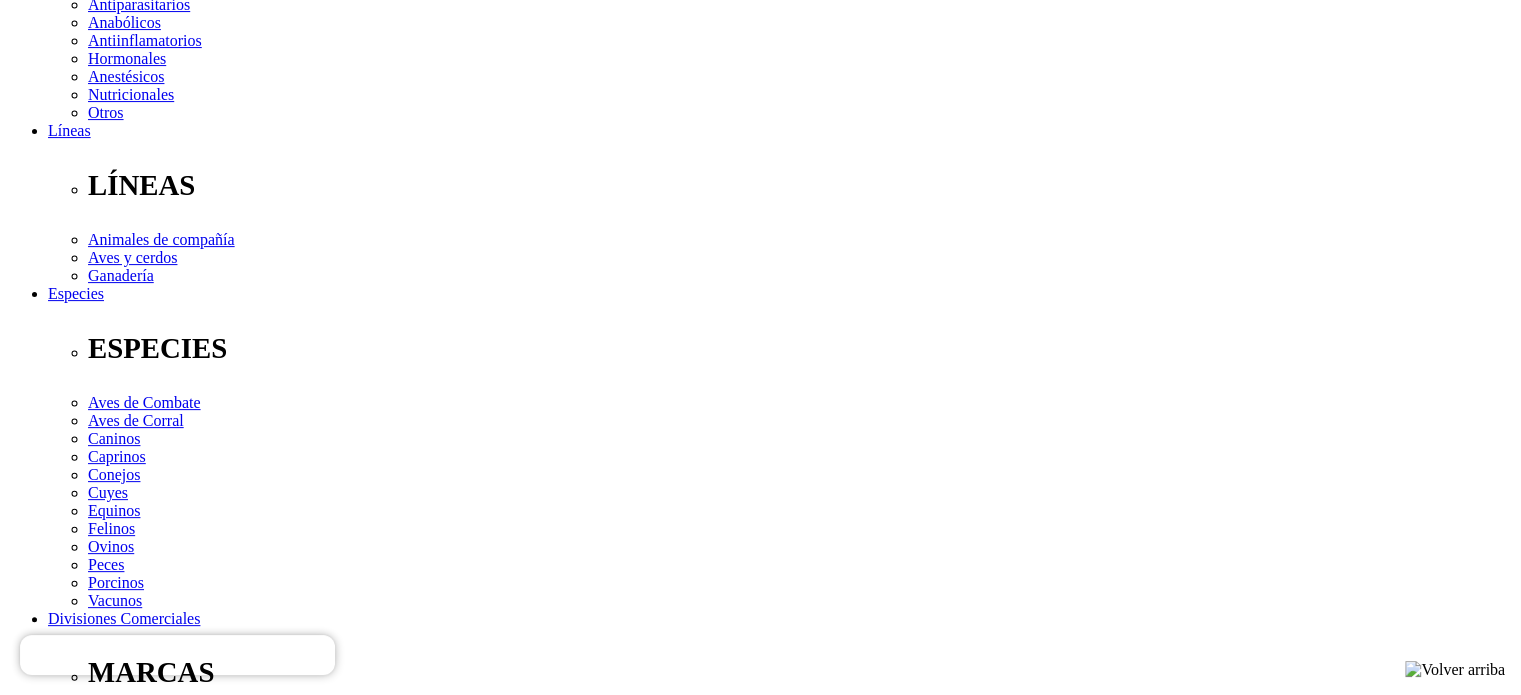 click on "Elige la presentación comercial que deseas
Caja 5 Unidades Pipeta x 2mL" at bounding box center [148, 2553] 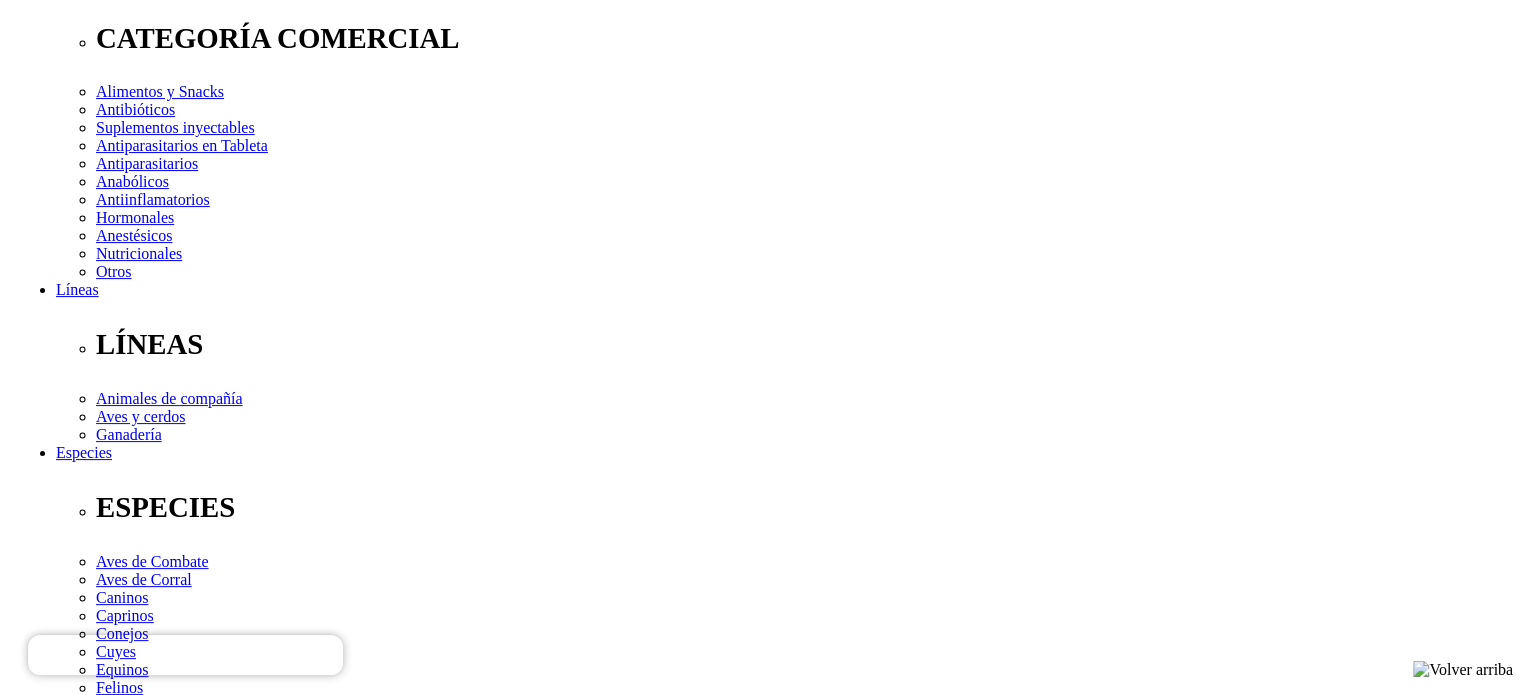 scroll, scrollTop: 100, scrollLeft: 0, axis: vertical 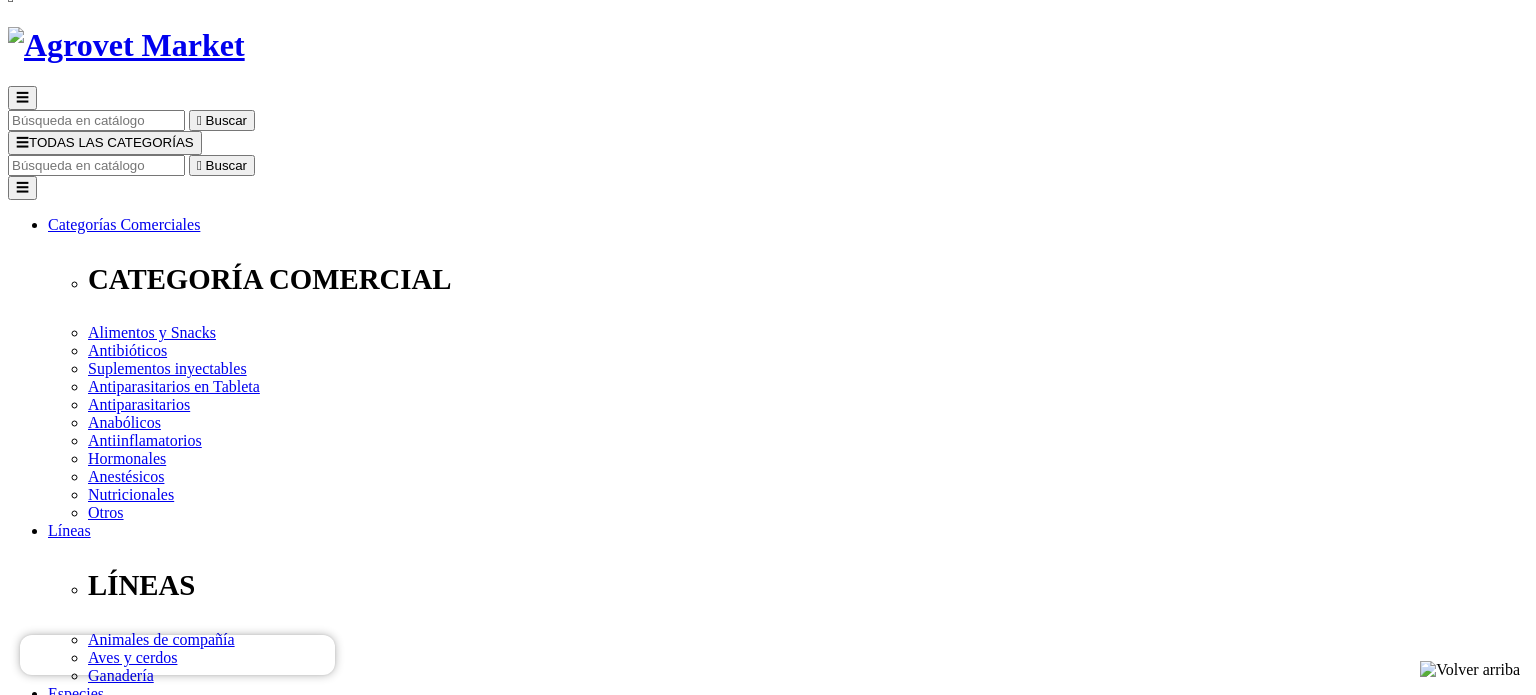 click on "close" at bounding box center [31, 10085] 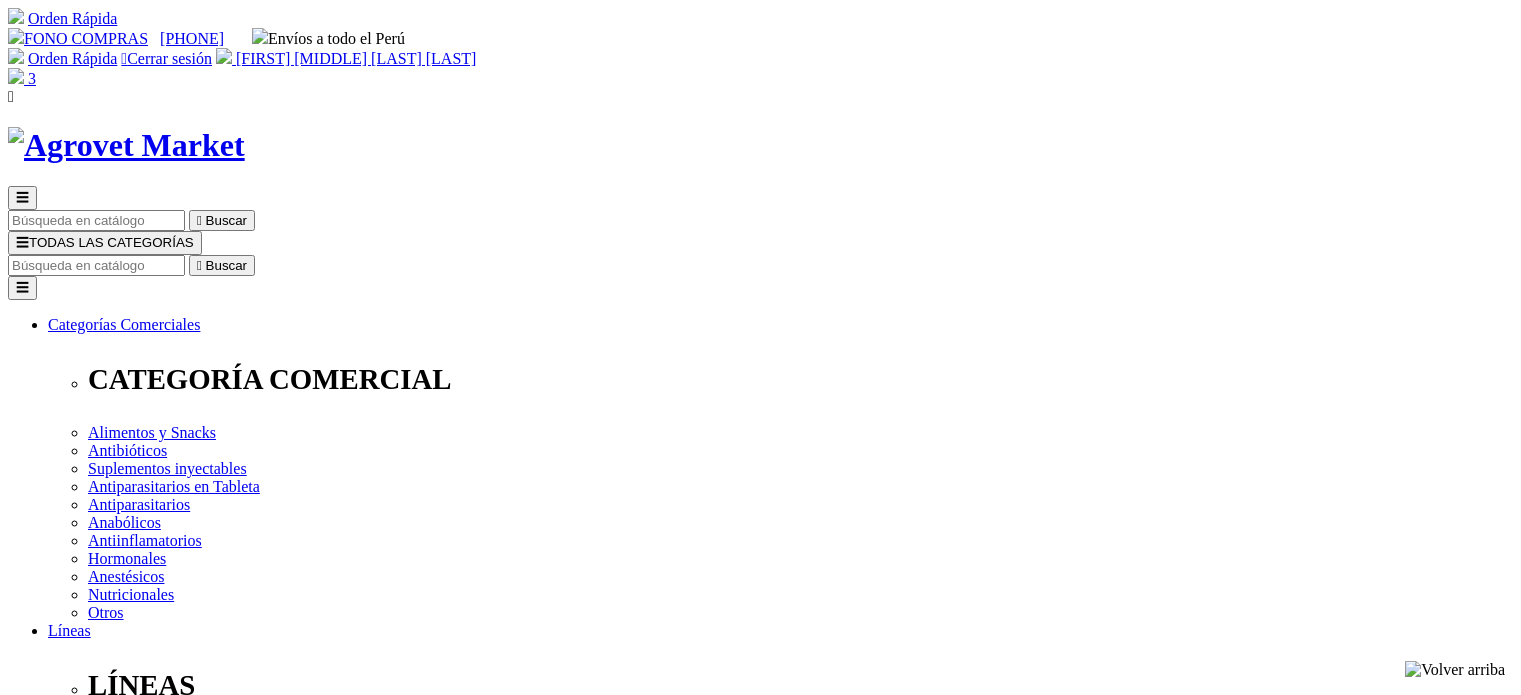 scroll, scrollTop: 0, scrollLeft: 0, axis: both 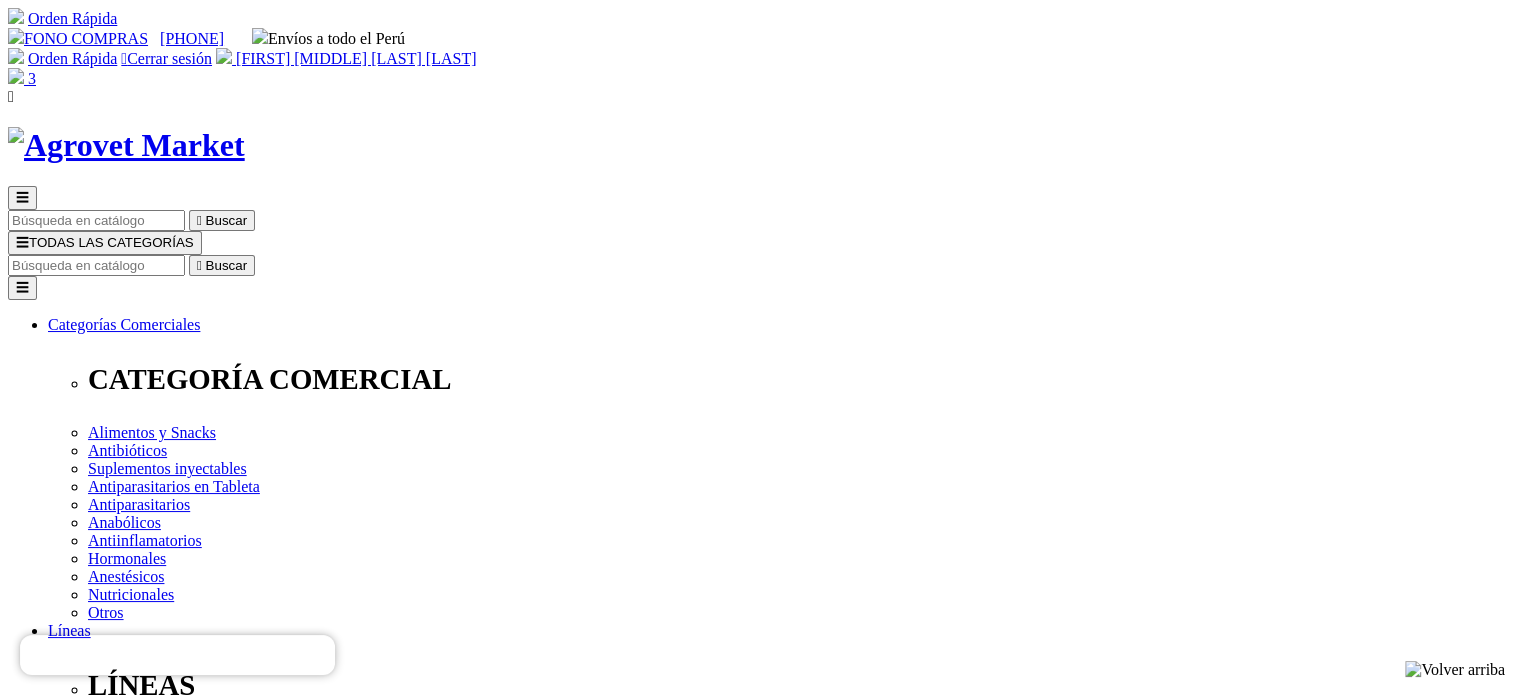 click at bounding box center (16, 76) 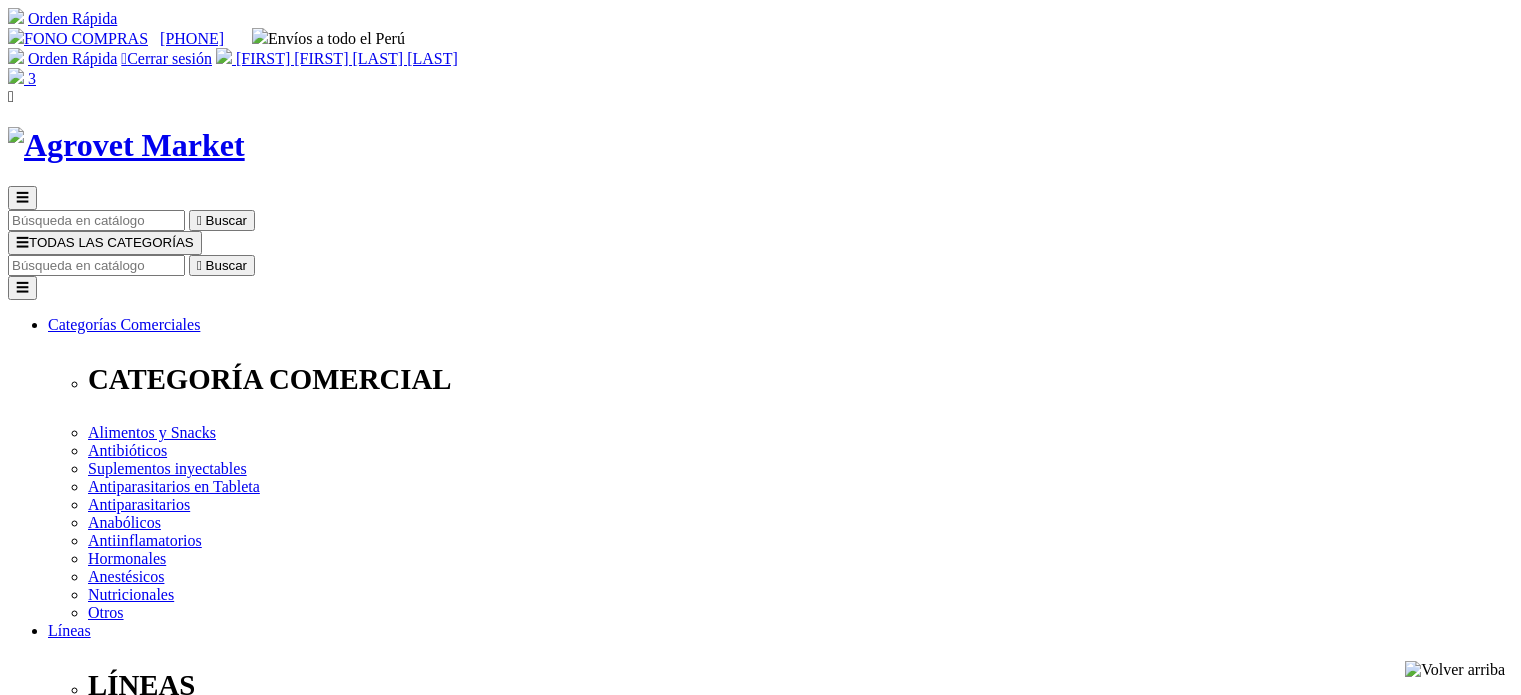 scroll, scrollTop: 0, scrollLeft: 0, axis: both 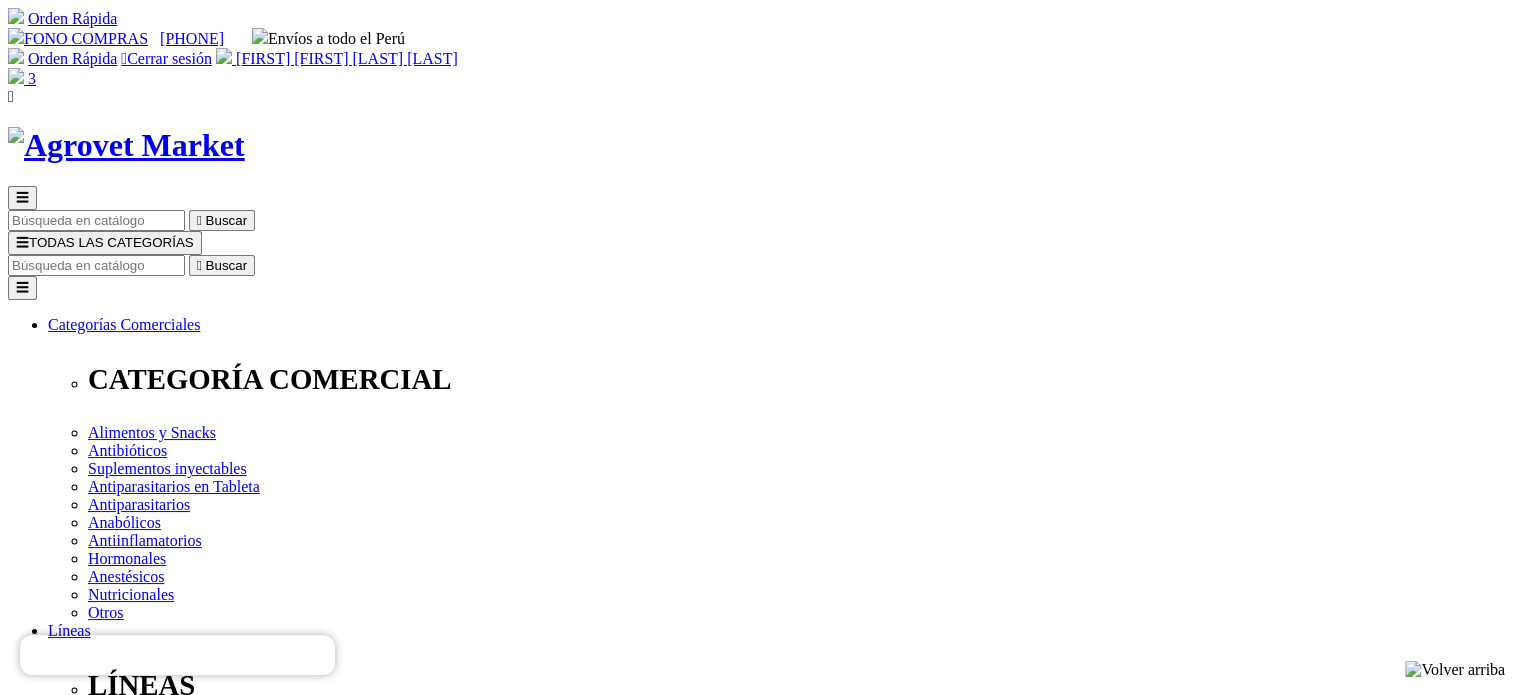click at bounding box center [72, 2449] 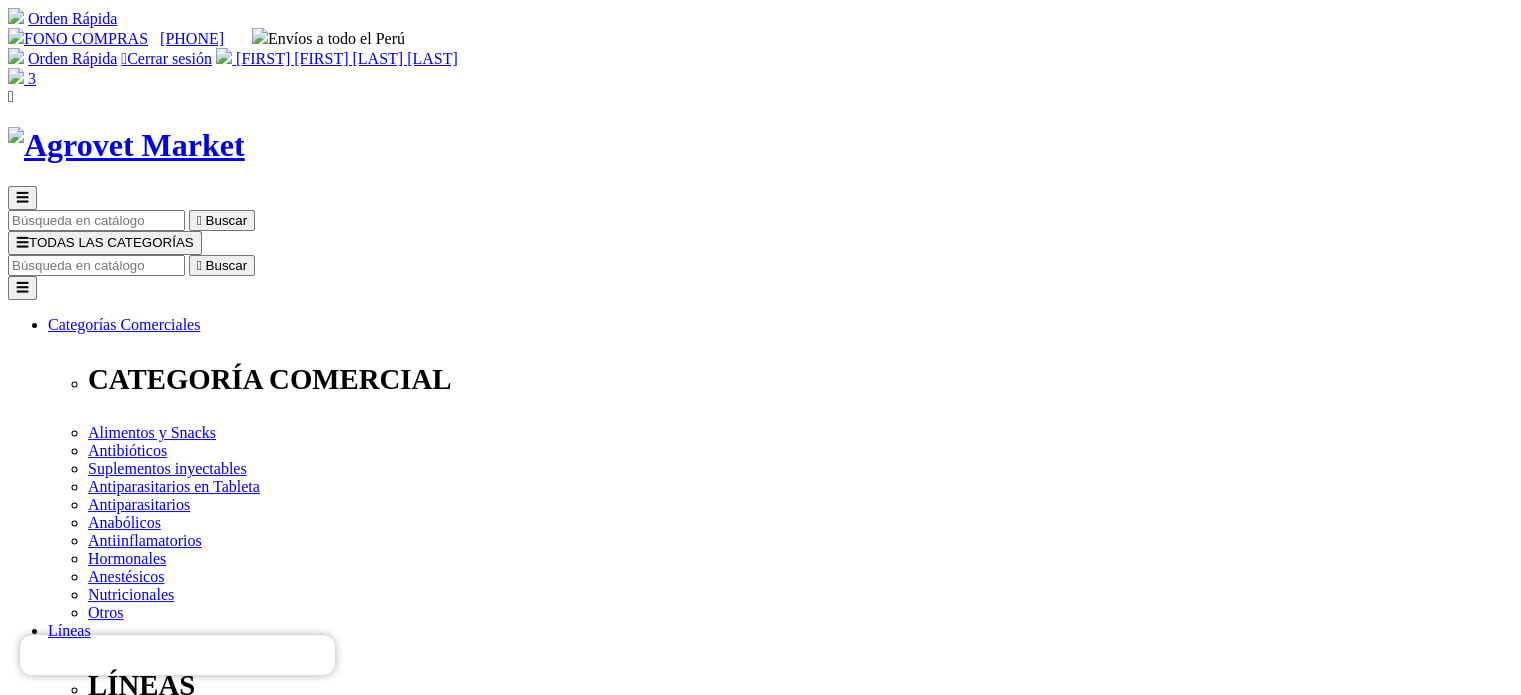 scroll, scrollTop: 100, scrollLeft: 0, axis: vertical 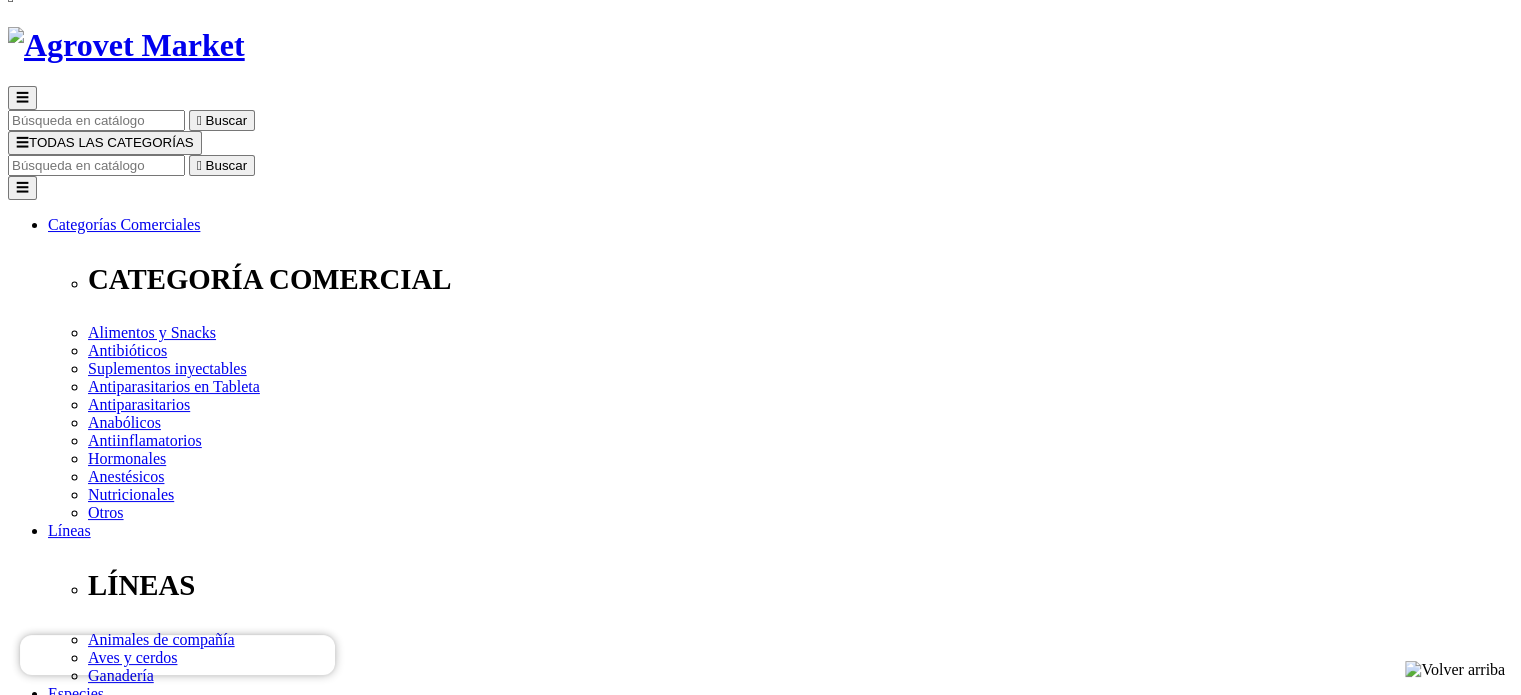 click at bounding box center (96, 2555) 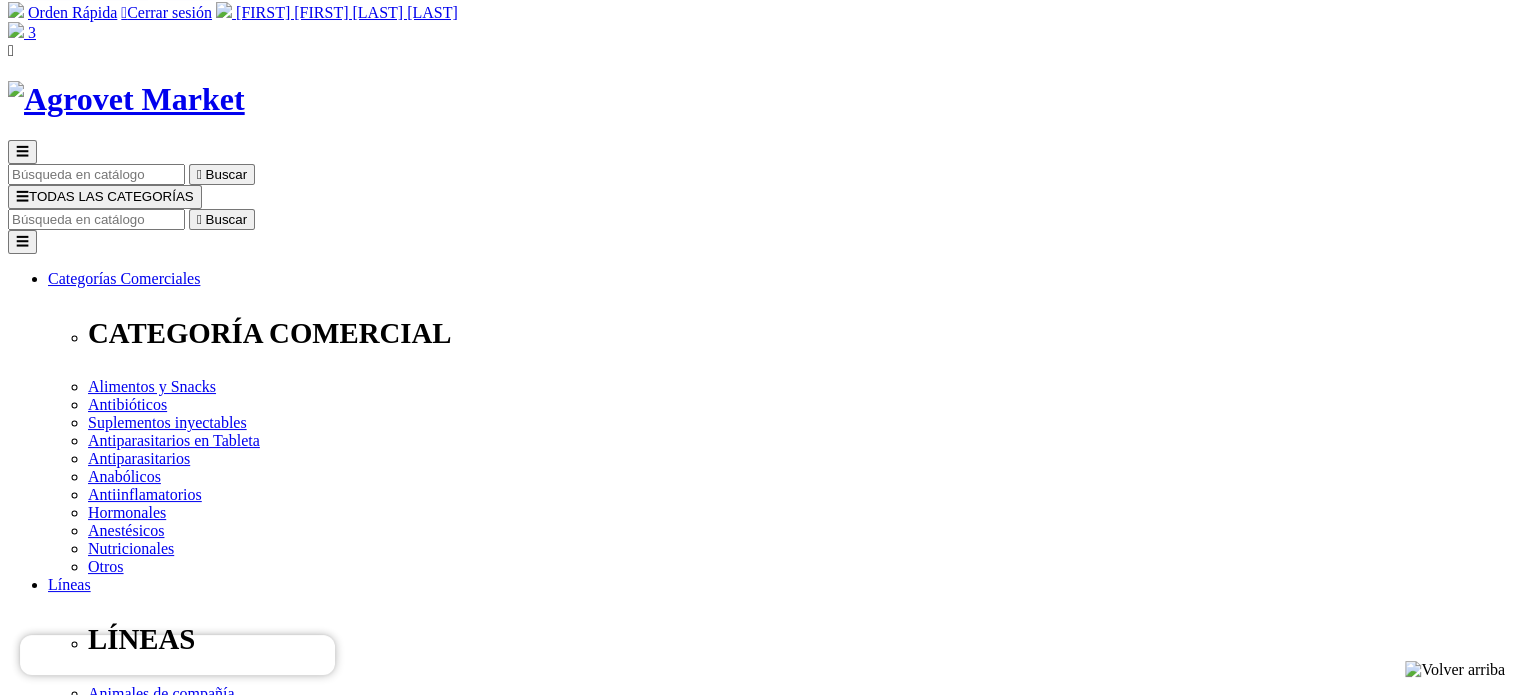 scroll, scrollTop: 0, scrollLeft: 0, axis: both 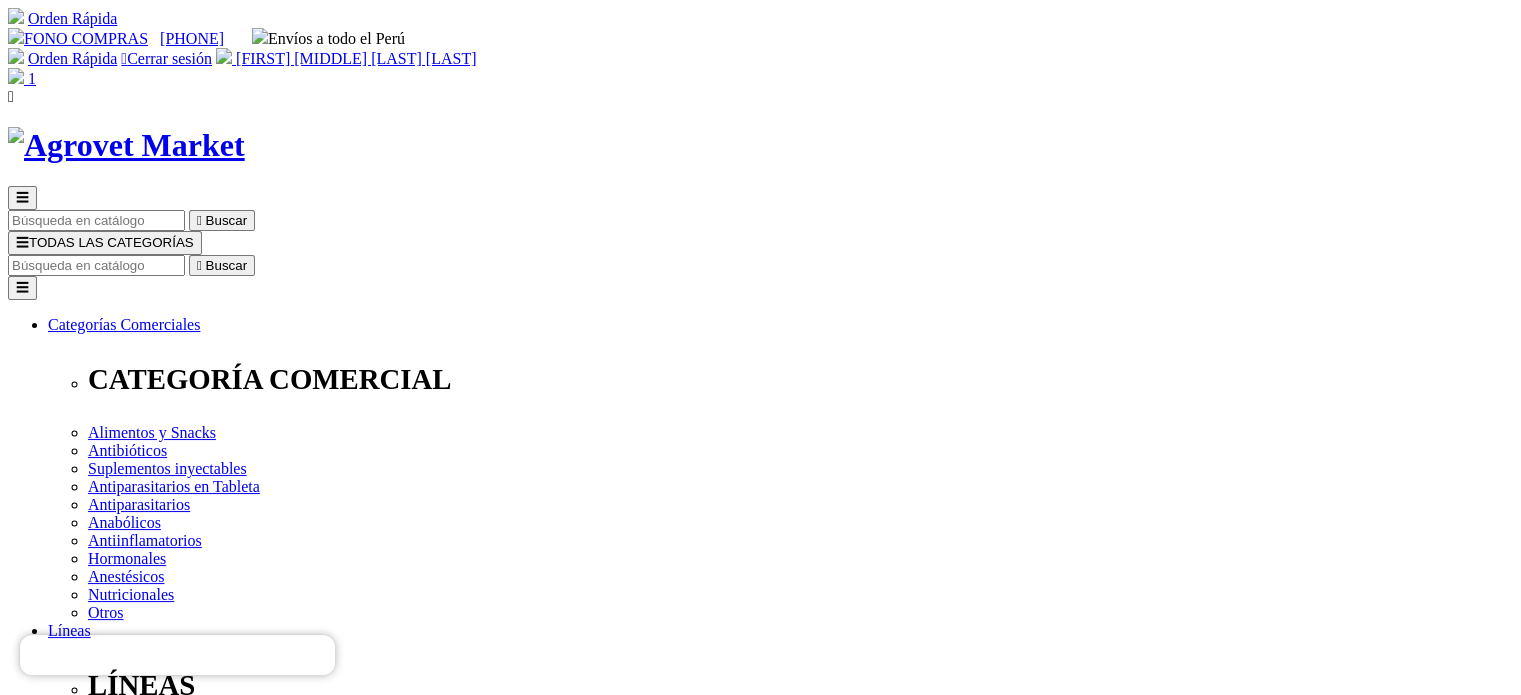 click on "Pagar" at bounding box center (26, 2794) 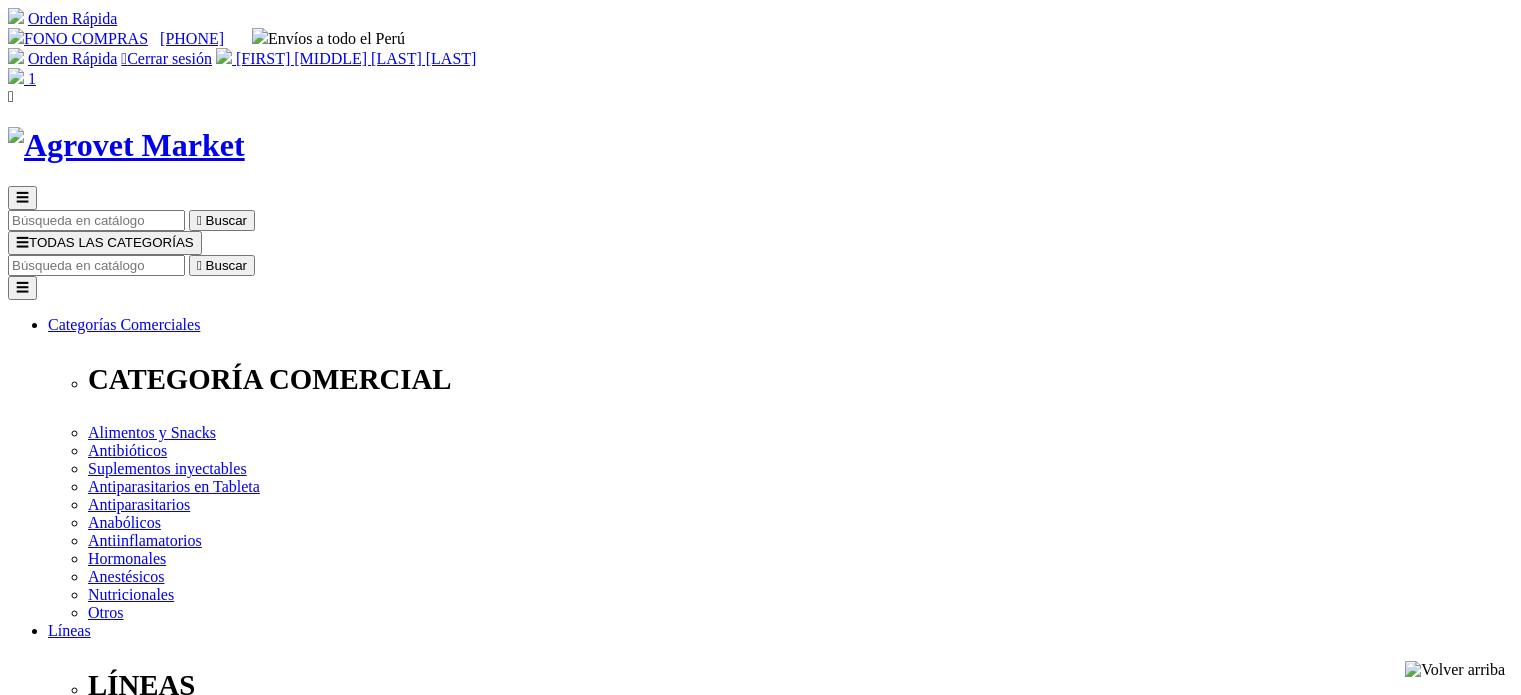 scroll, scrollTop: 100, scrollLeft: 0, axis: vertical 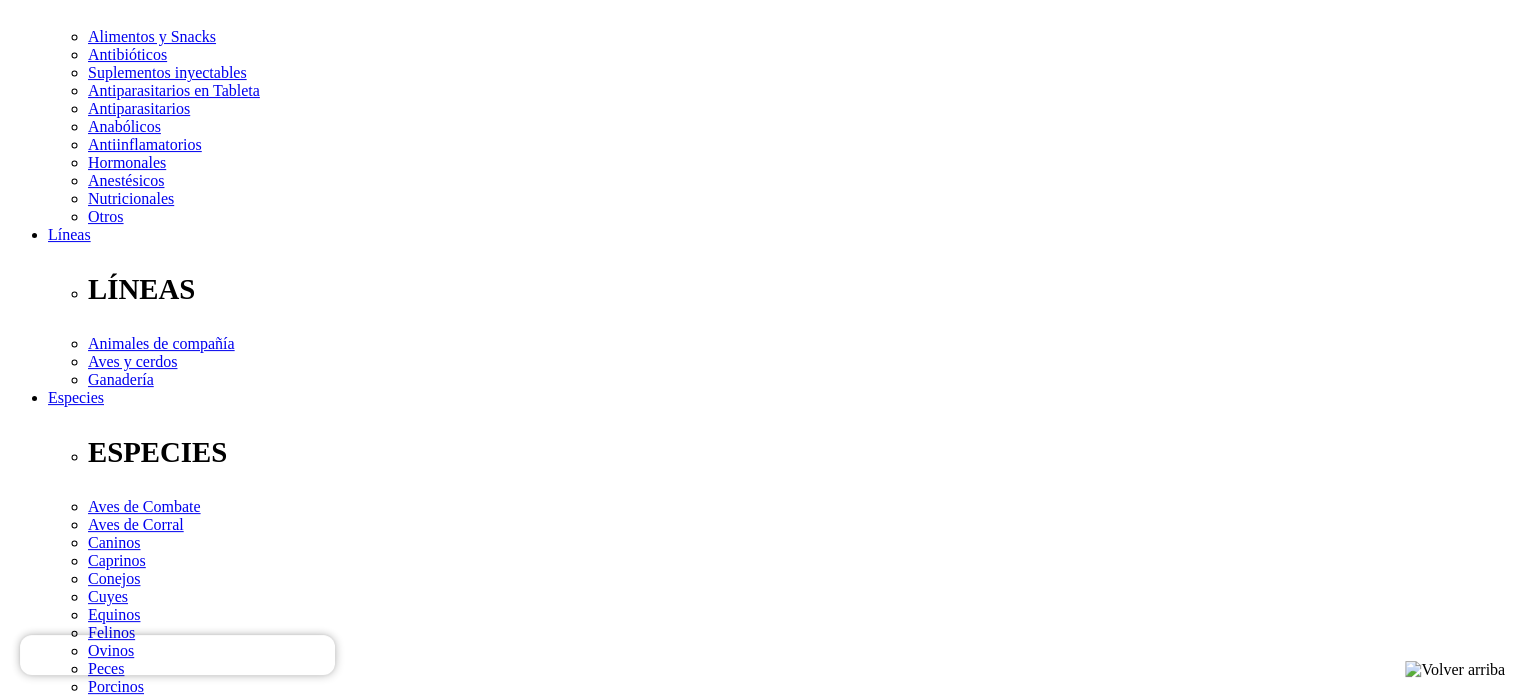 click on " 3 Método de entrega  mode_edit  Modificar" at bounding box center [760, 2630] 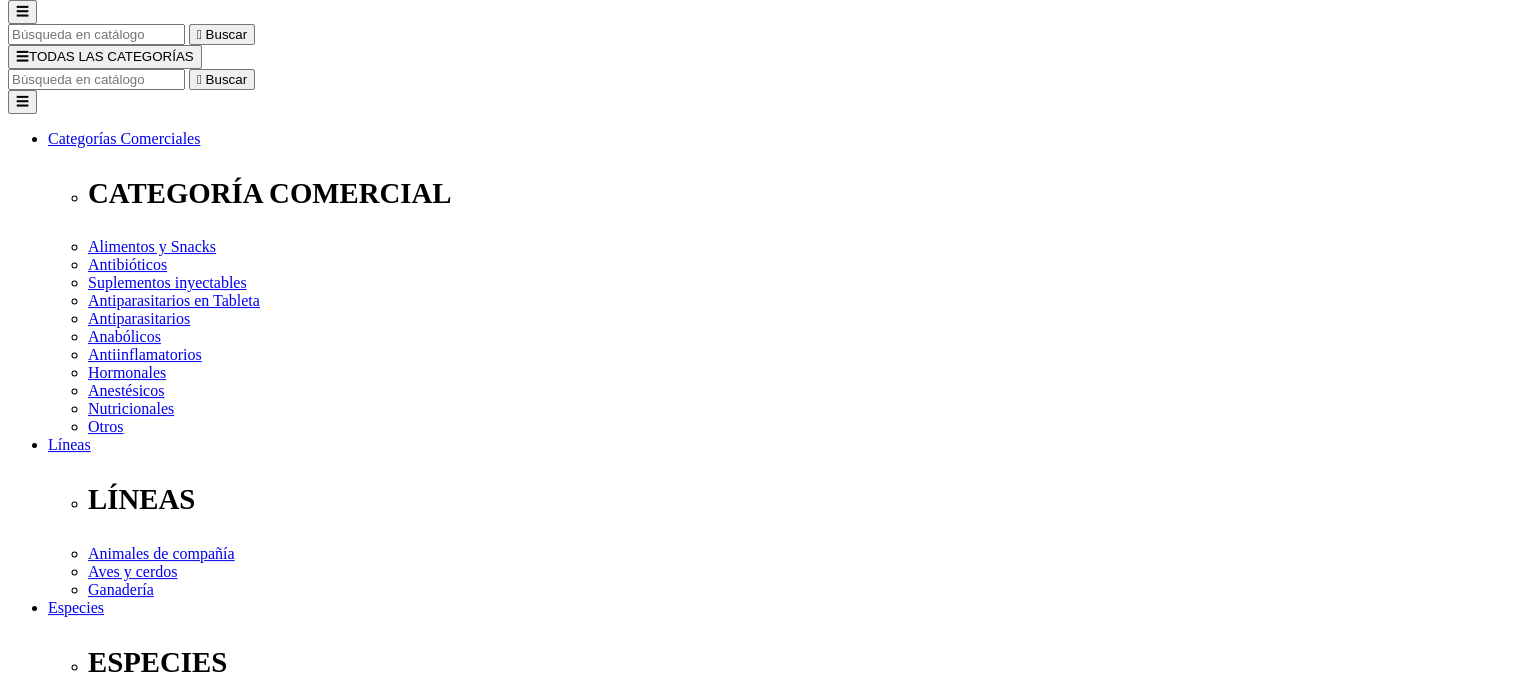 scroll, scrollTop: 0, scrollLeft: 0, axis: both 